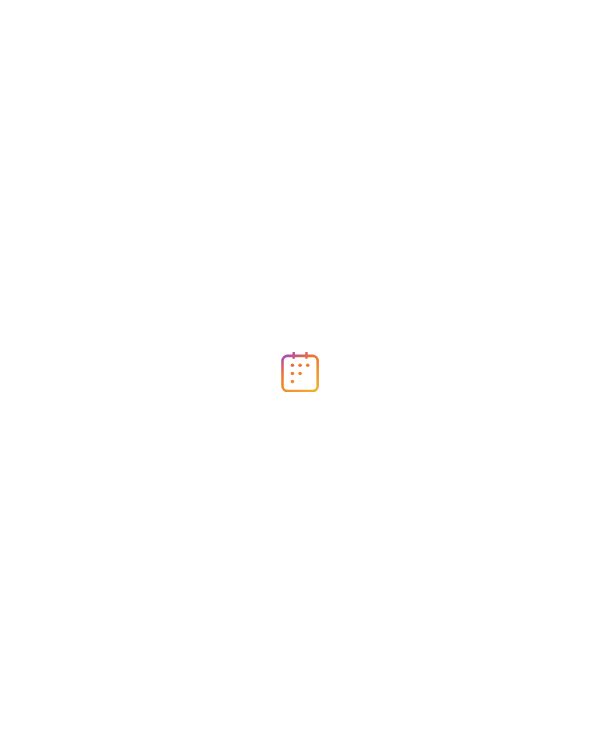 scroll, scrollTop: 0, scrollLeft: 0, axis: both 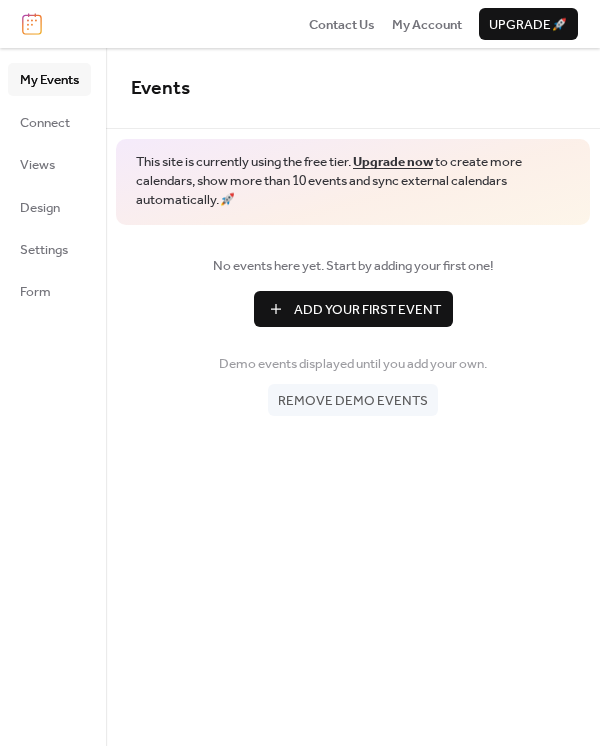 click on "My Events" at bounding box center (49, 80) 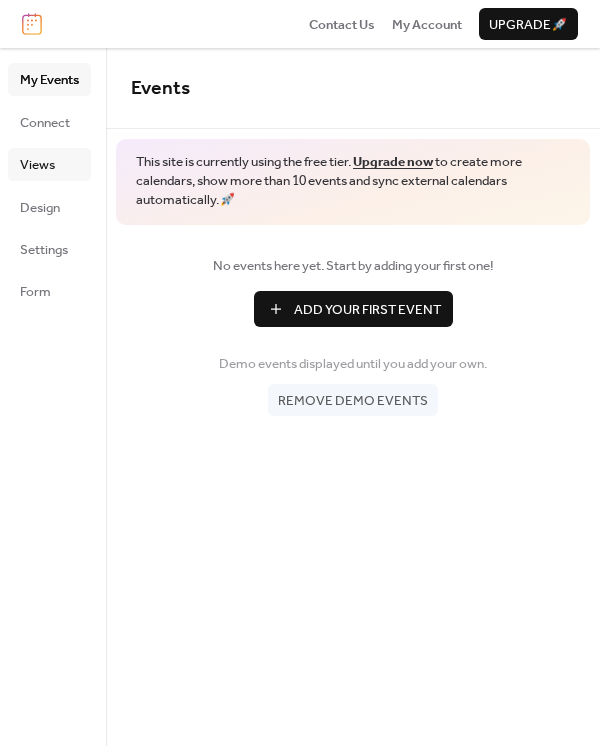 click on "Views" at bounding box center [37, 165] 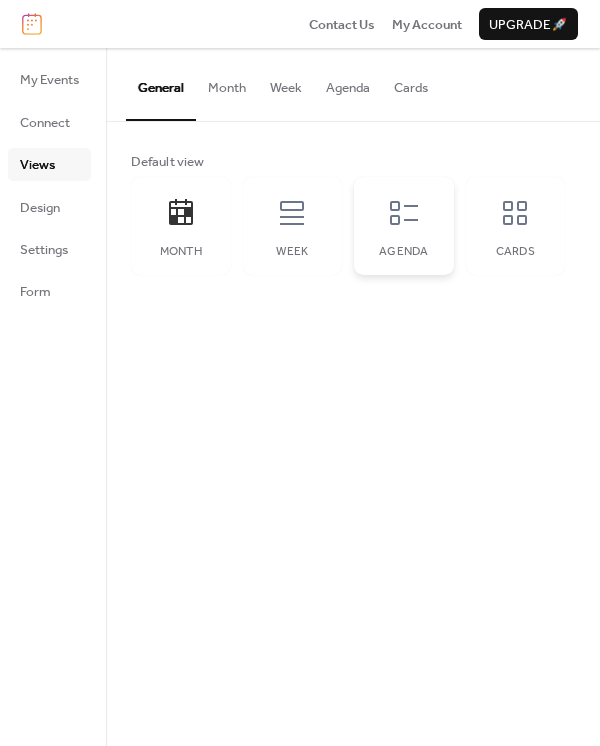 click 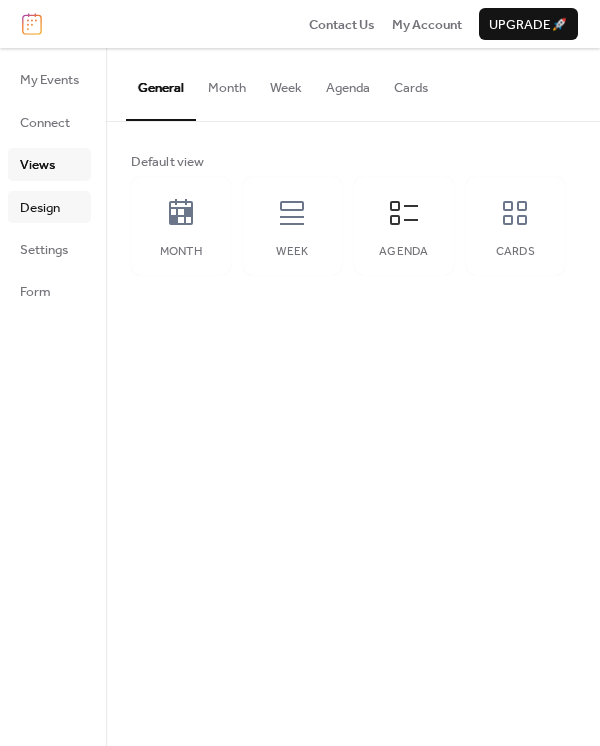 click on "Design" at bounding box center [40, 208] 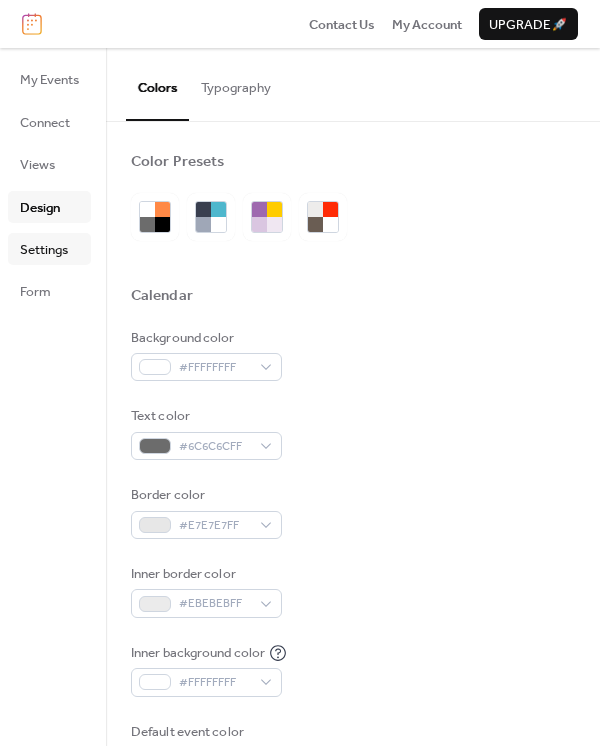 click on "Settings" at bounding box center (44, 250) 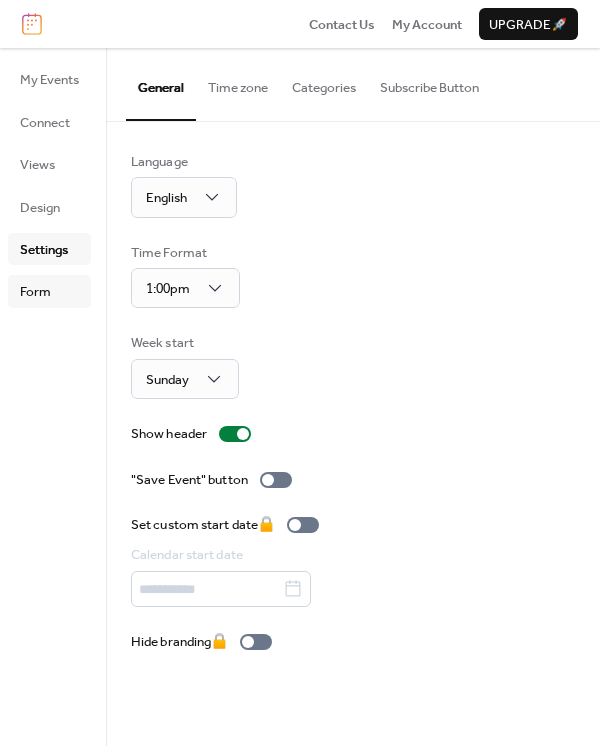 click on "Form" at bounding box center [35, 292] 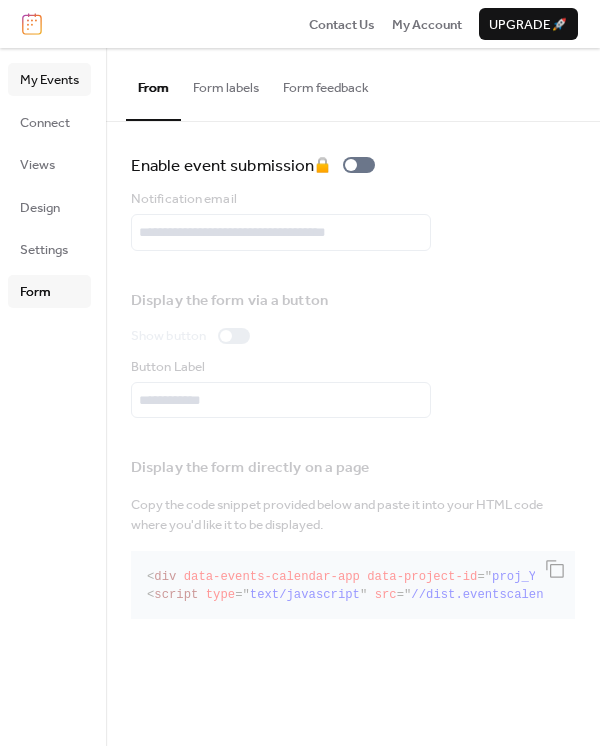 click on "My Events" at bounding box center (49, 80) 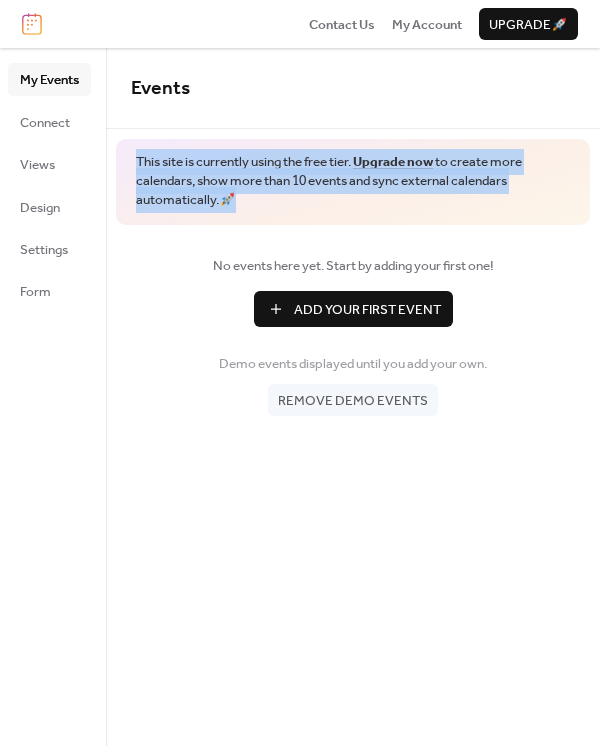 drag, startPoint x: 275, startPoint y: 205, endPoint x: 133, endPoint y: 162, distance: 148.36778 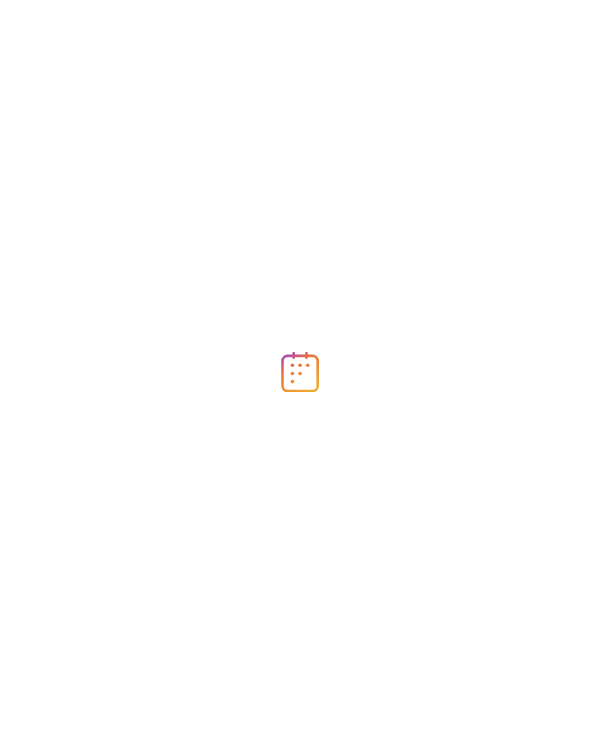 scroll, scrollTop: 0, scrollLeft: 0, axis: both 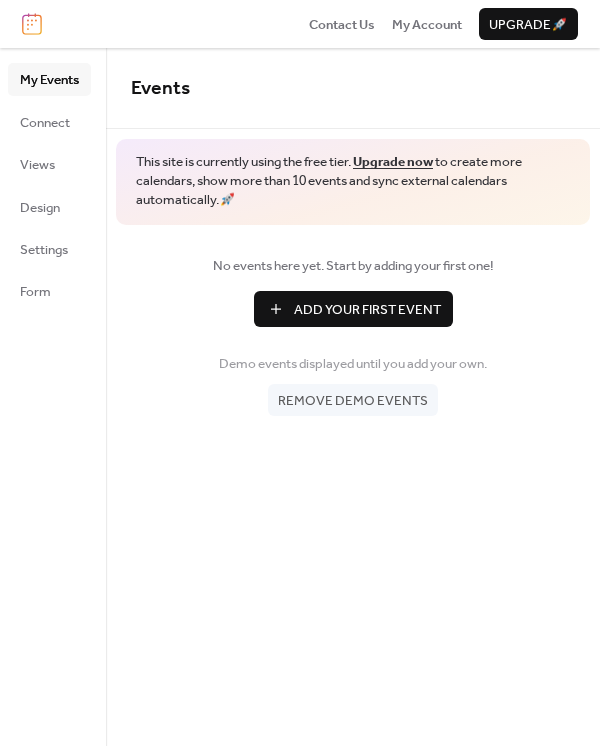 click on "Remove demo events" at bounding box center (353, 401) 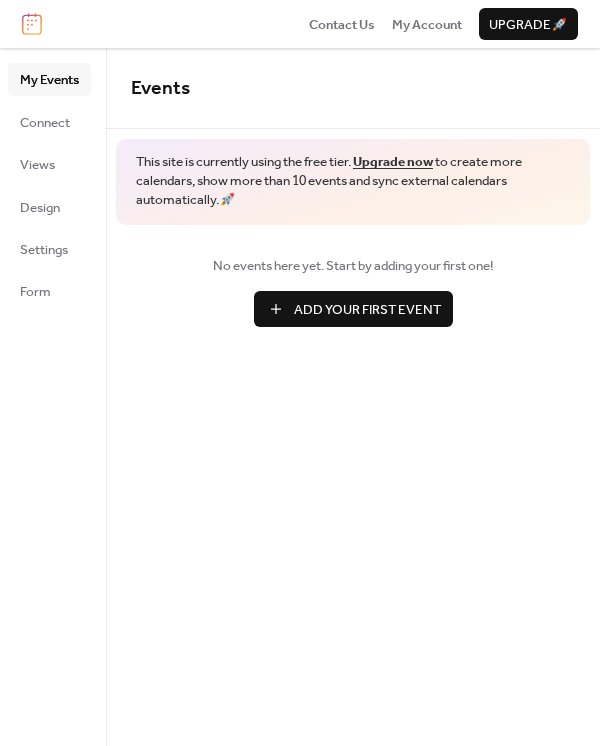 click on "Add Your First Event" at bounding box center (367, 310) 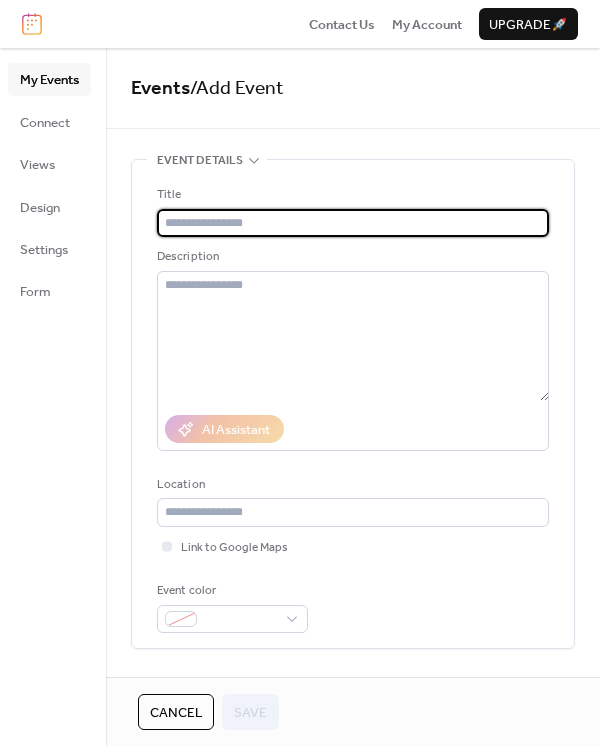 paste on "**********" 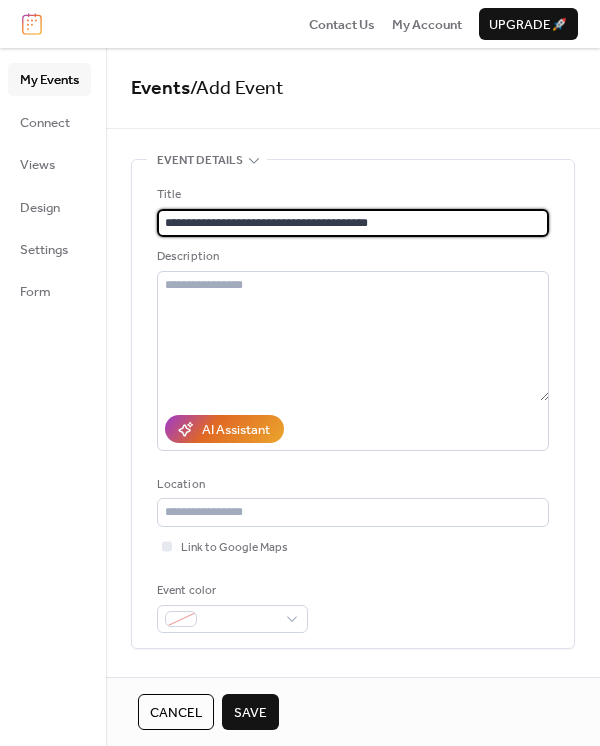 click on "**********" at bounding box center [353, 223] 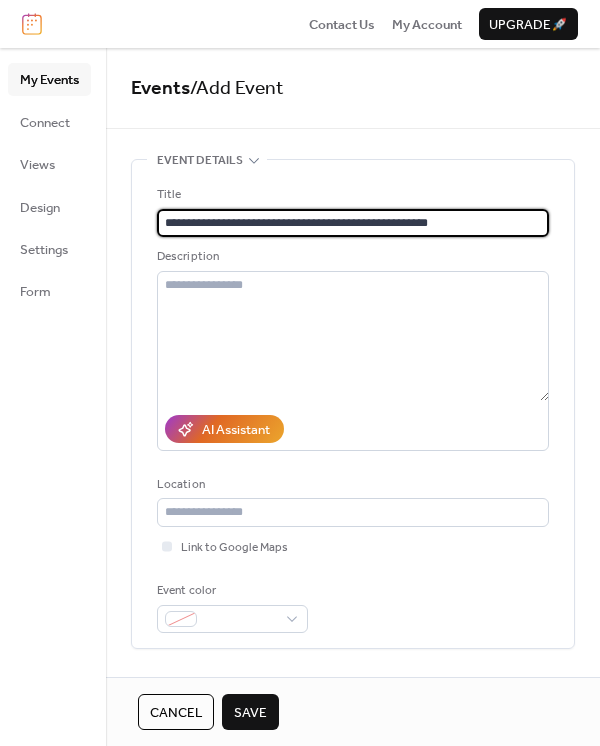 drag, startPoint x: 525, startPoint y: 219, endPoint x: 455, endPoint y: 217, distance: 70.028564 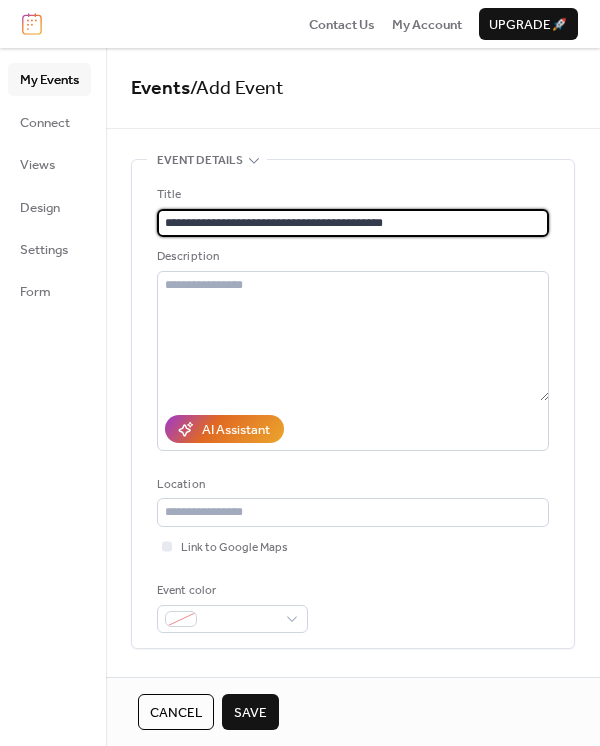 click on "**********" at bounding box center (353, 223) 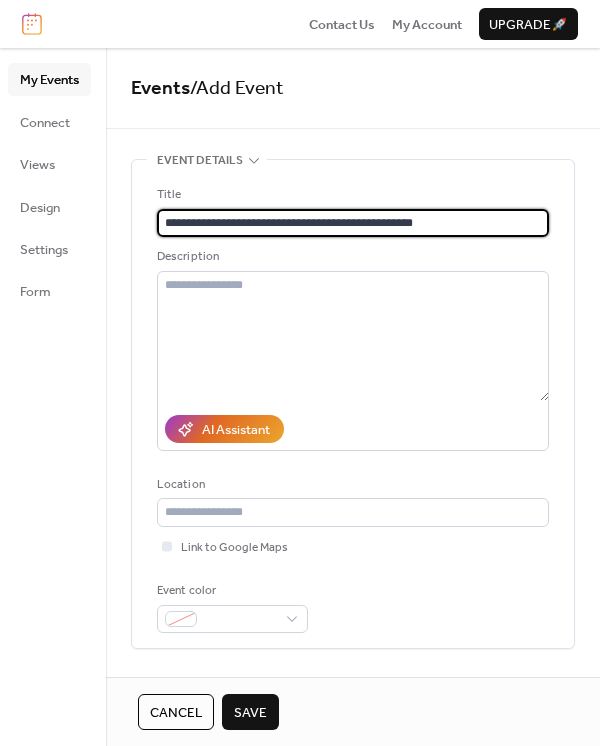 drag, startPoint x: 164, startPoint y: 220, endPoint x: 482, endPoint y: 226, distance: 318.0566 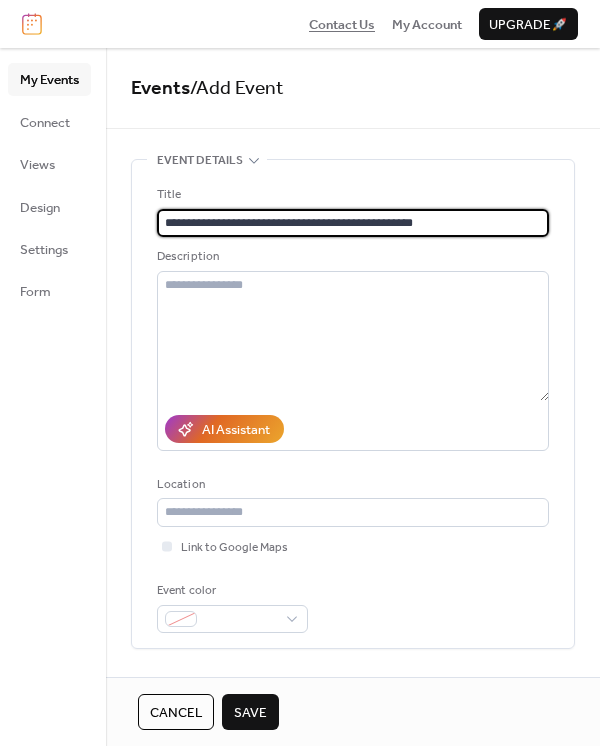 type on "**********" 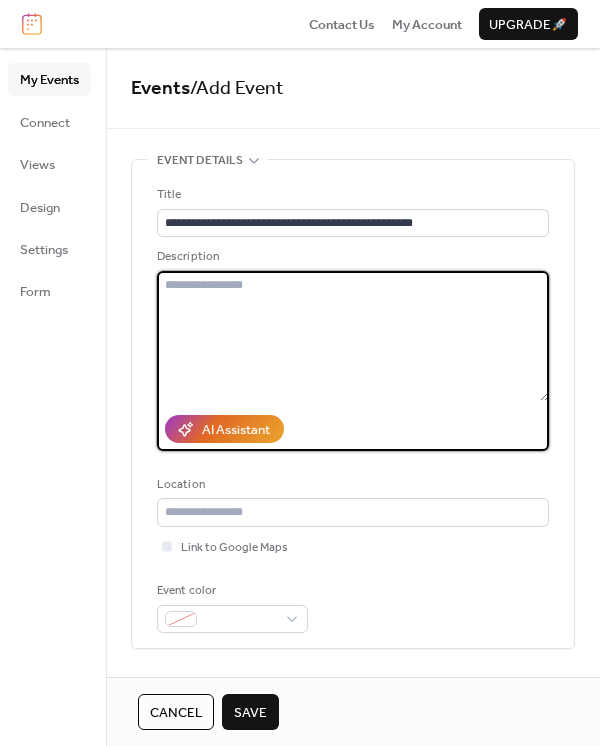 paste on "**********" 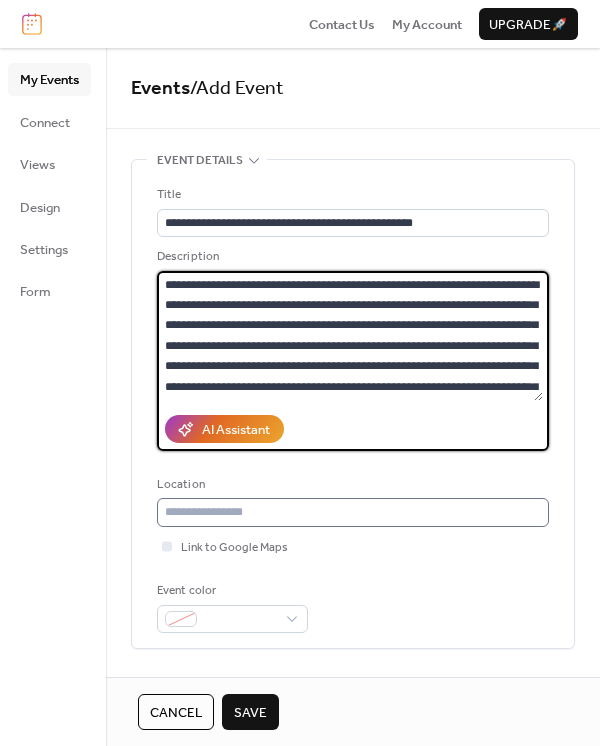 scroll, scrollTop: 37, scrollLeft: 0, axis: vertical 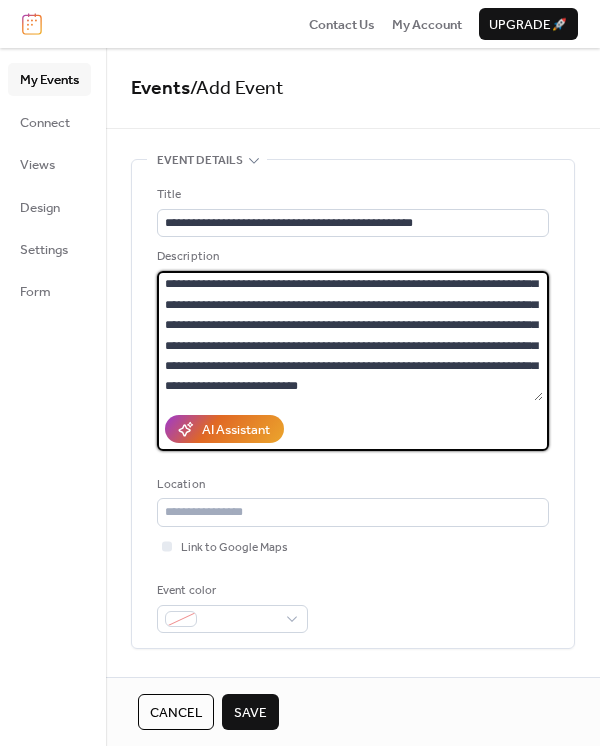 drag, startPoint x: 410, startPoint y: 387, endPoint x: 214, endPoint y: 364, distance: 197.34488 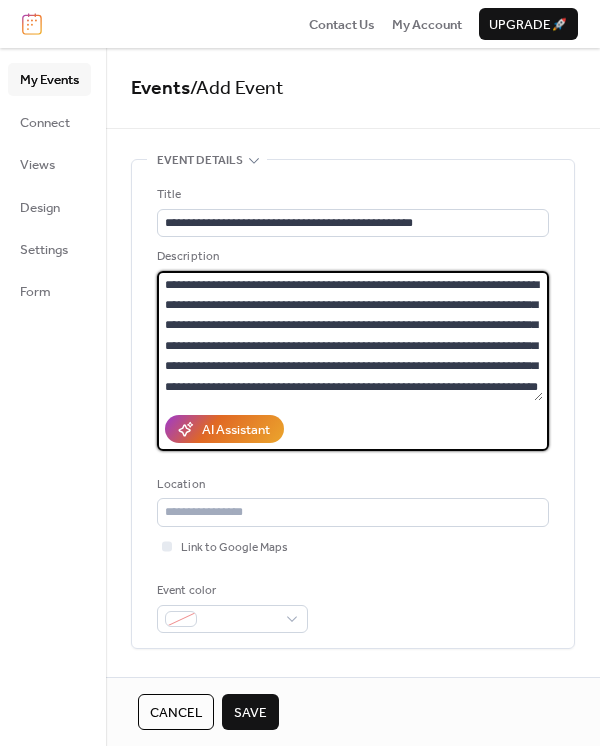 scroll, scrollTop: 21, scrollLeft: 0, axis: vertical 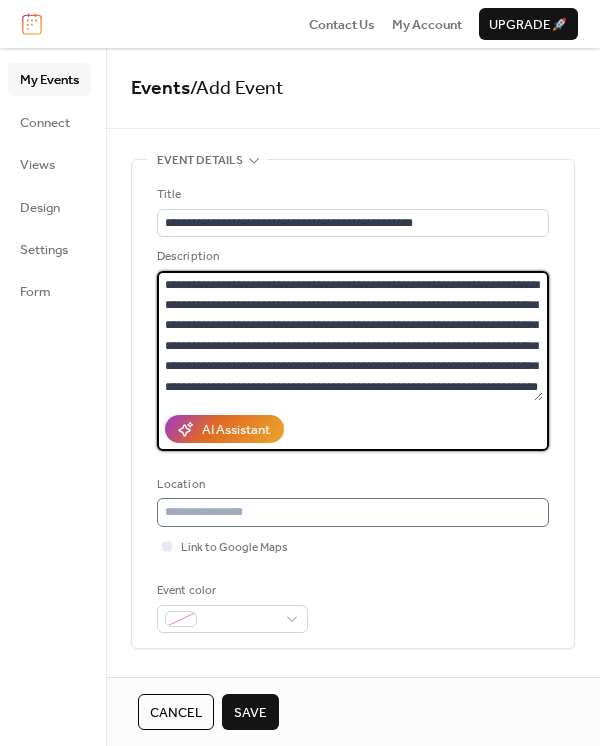 type on "**********" 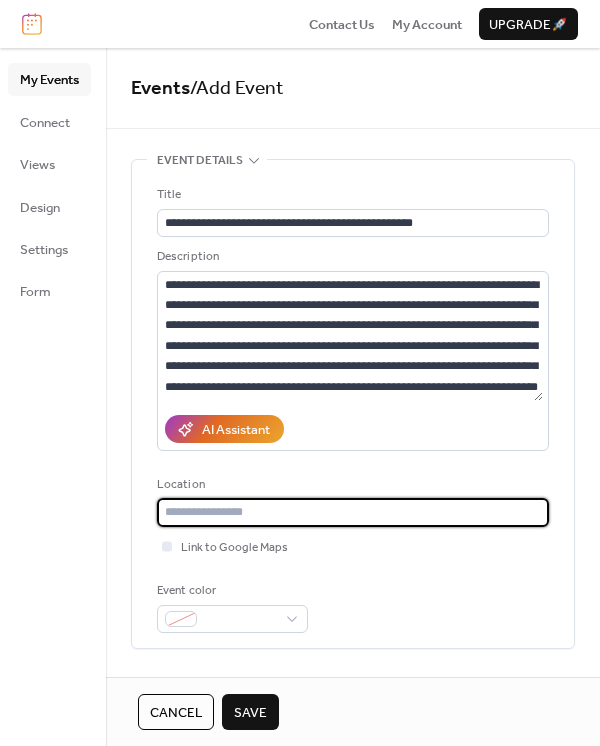 click at bounding box center [353, 512] 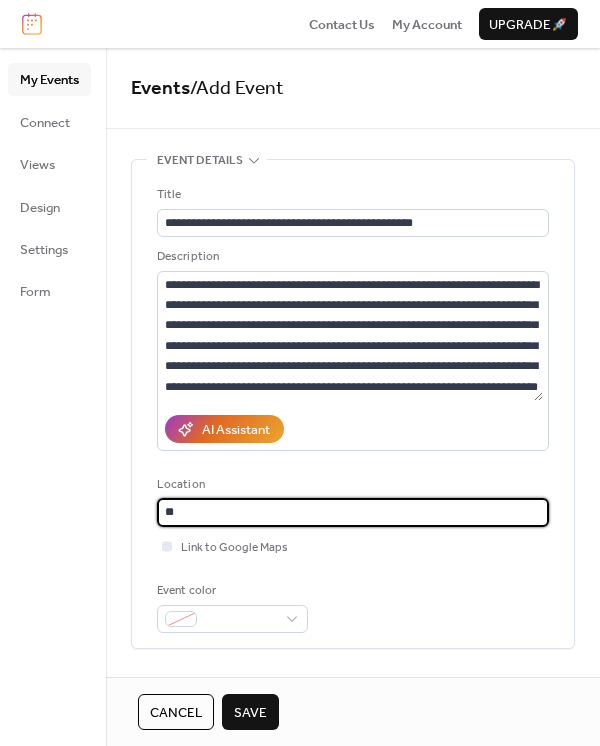 type on "*" 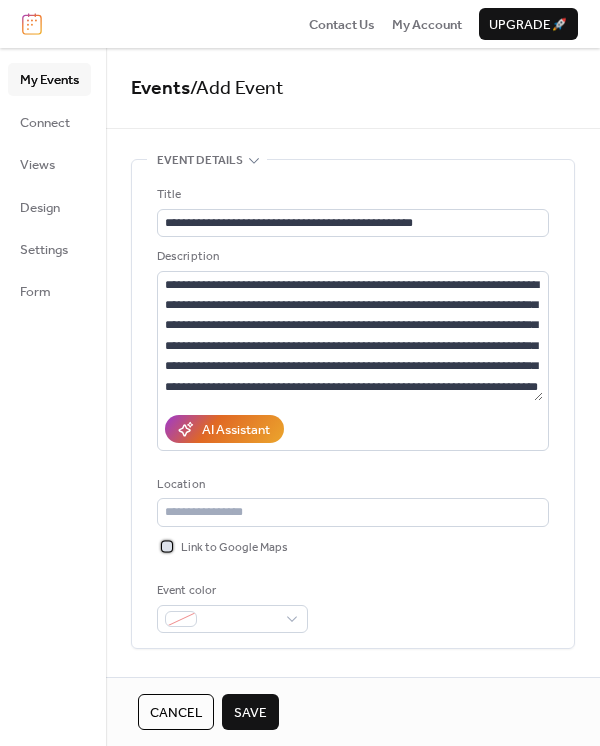 click at bounding box center [167, 546] 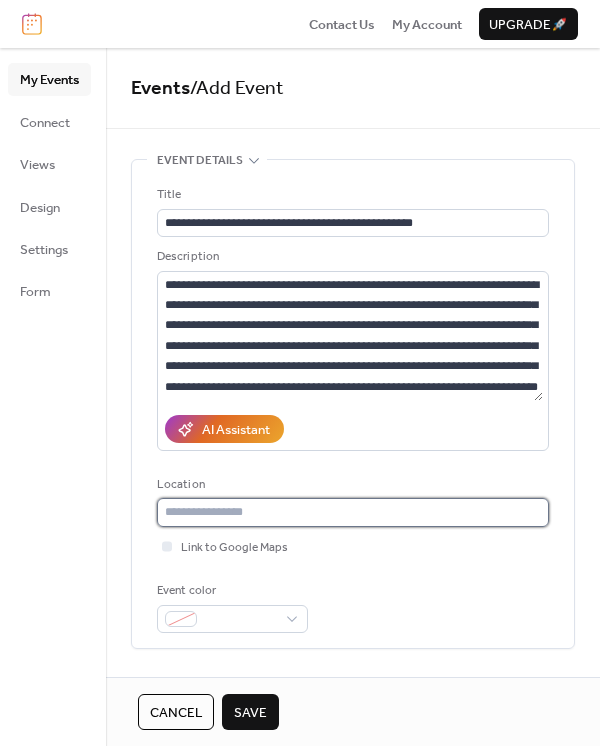 click at bounding box center (353, 512) 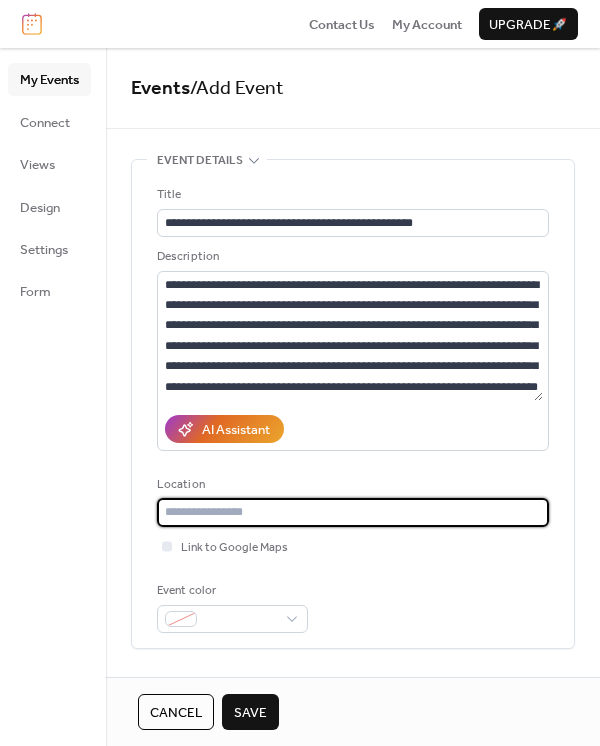 type on "*" 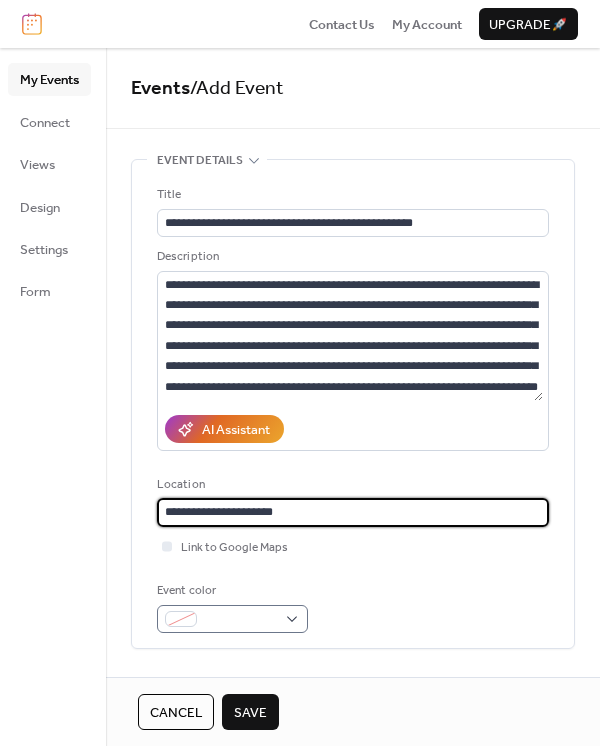 type on "**********" 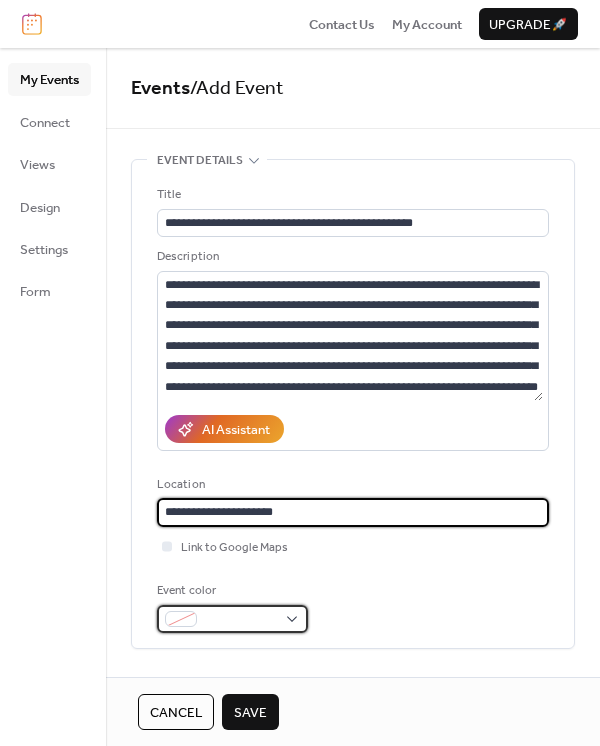 click at bounding box center (240, 620) 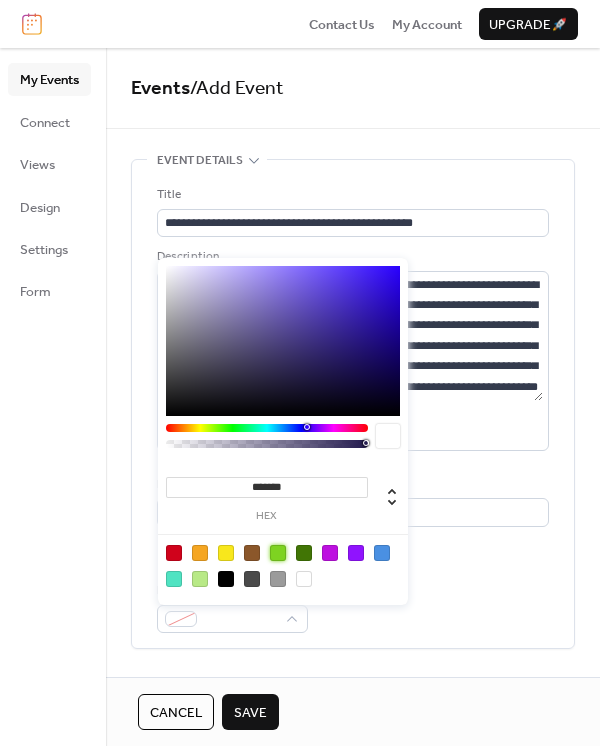 click at bounding box center (278, 553) 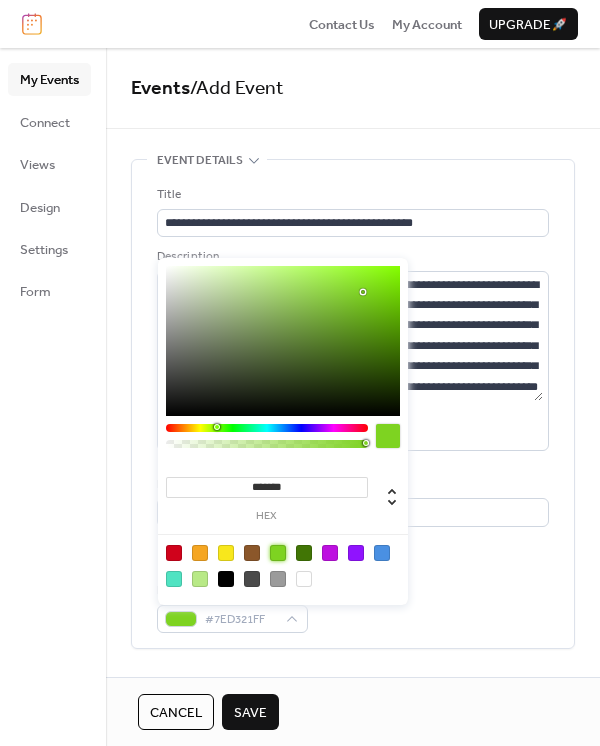 click at bounding box center (226, 553) 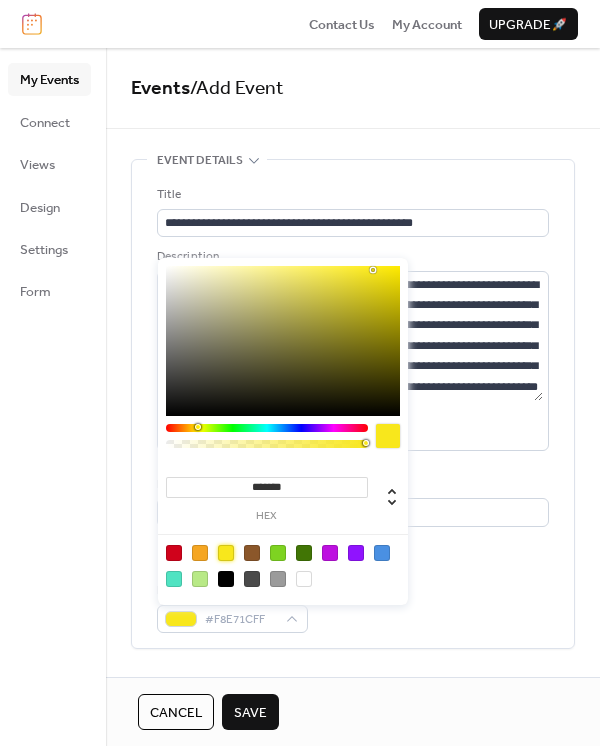 click at bounding box center [278, 553] 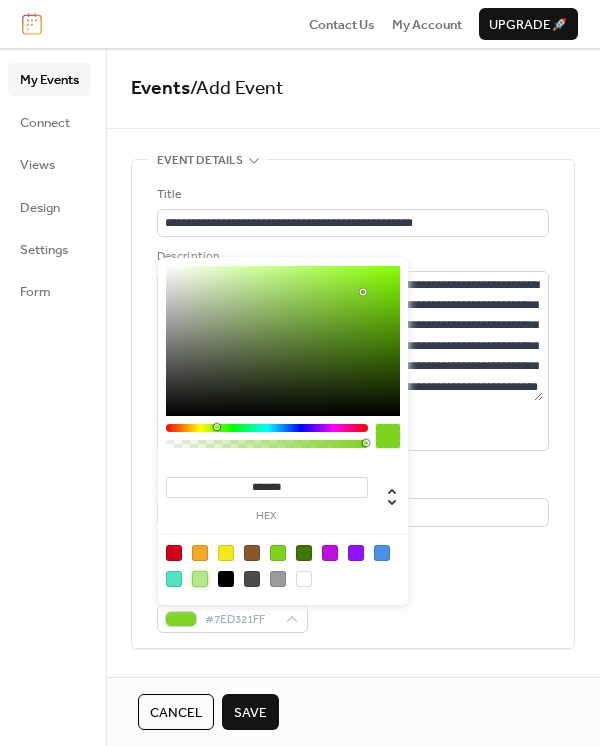 click at bounding box center (200, 579) 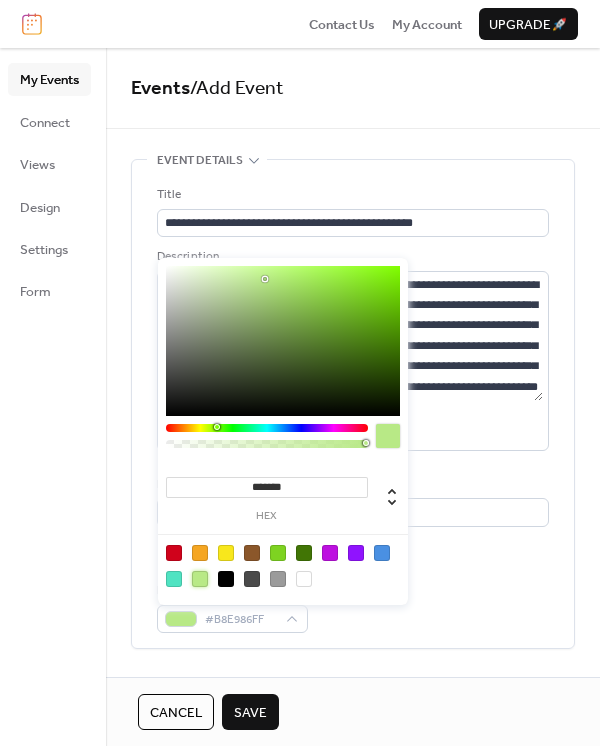 type on "*******" 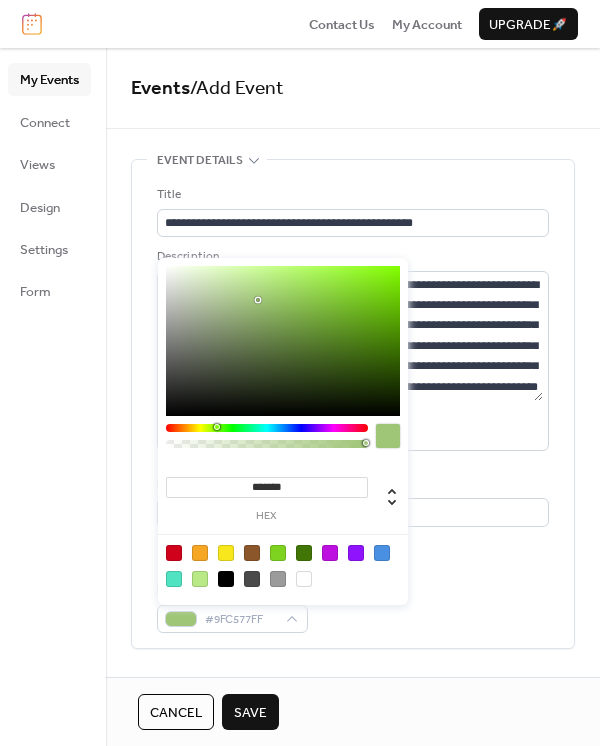 click on "Save" at bounding box center (250, 713) 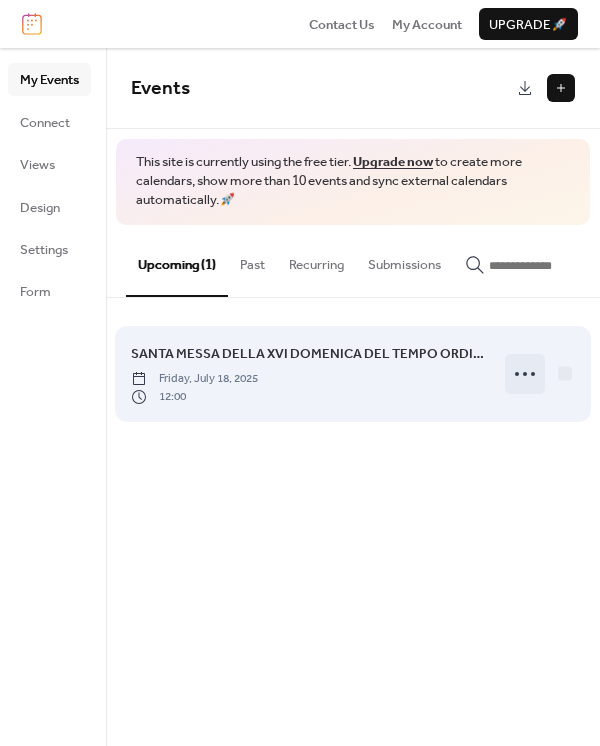 click 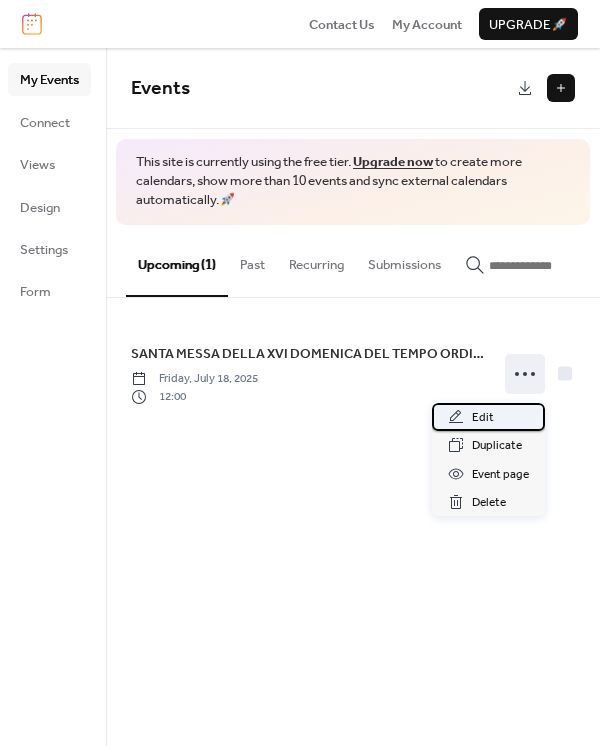 click on "Edit" at bounding box center [488, 417] 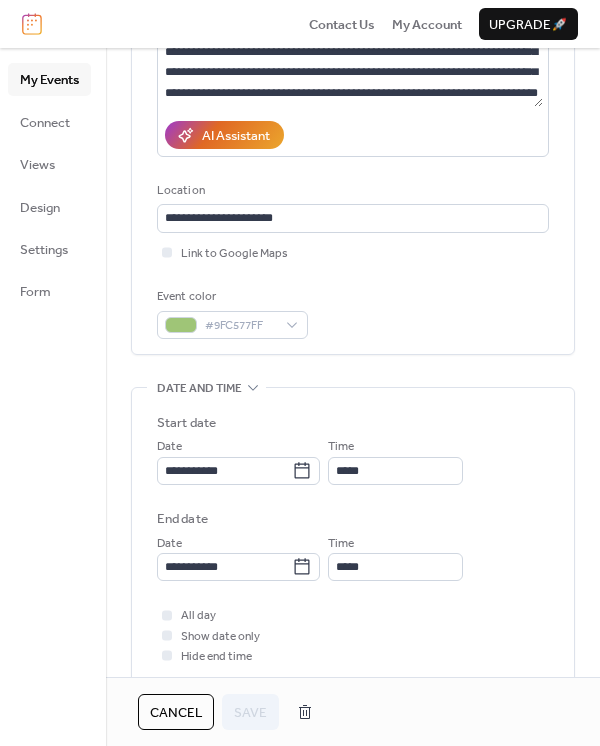 scroll, scrollTop: 333, scrollLeft: 0, axis: vertical 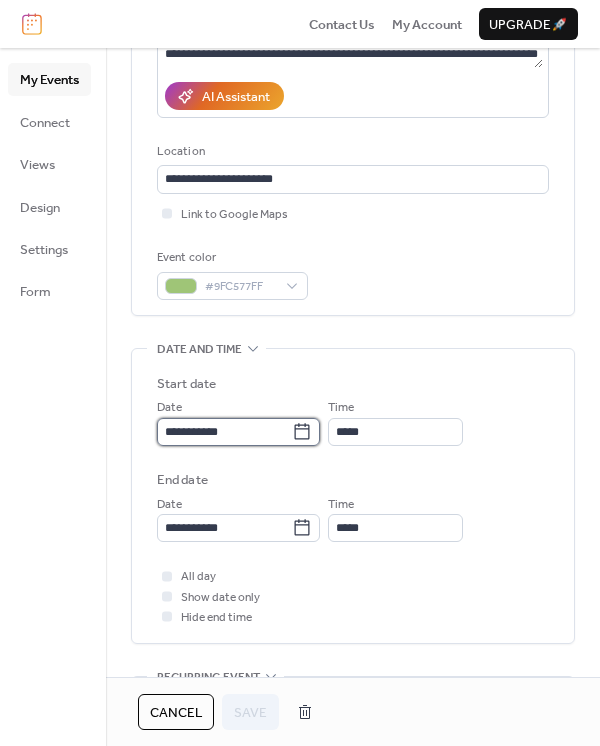 click on "**********" at bounding box center (224, 432) 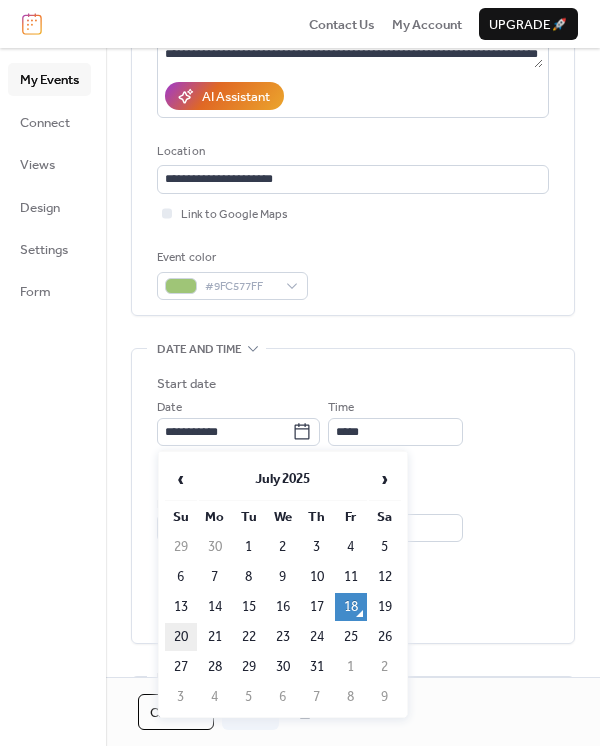 click on "20" at bounding box center [181, 637] 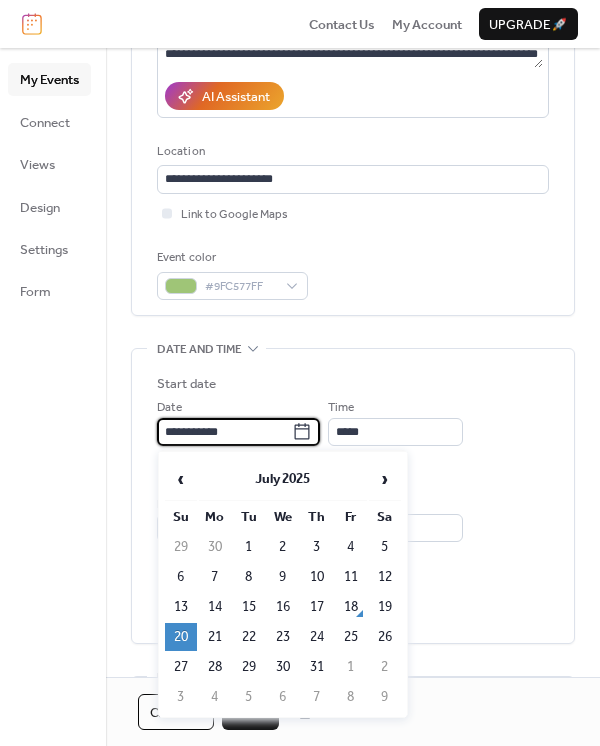 click on "**********" at bounding box center (224, 432) 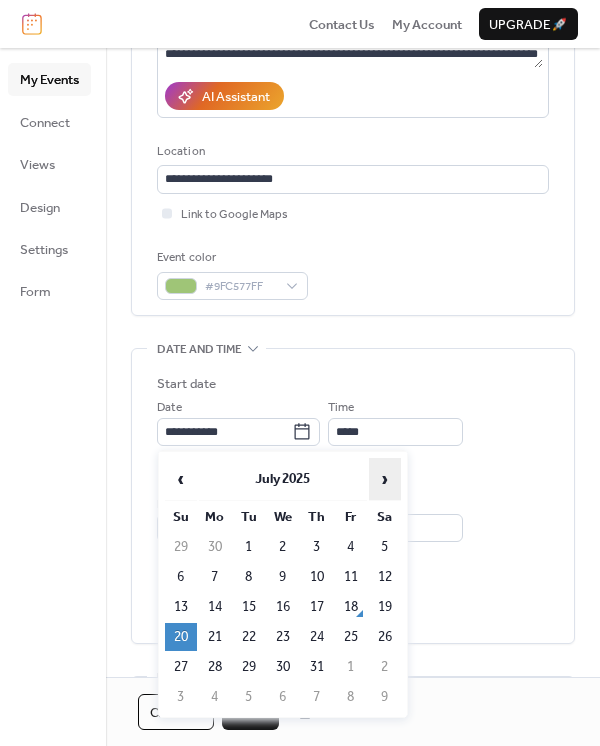 click on "›" at bounding box center [385, 479] 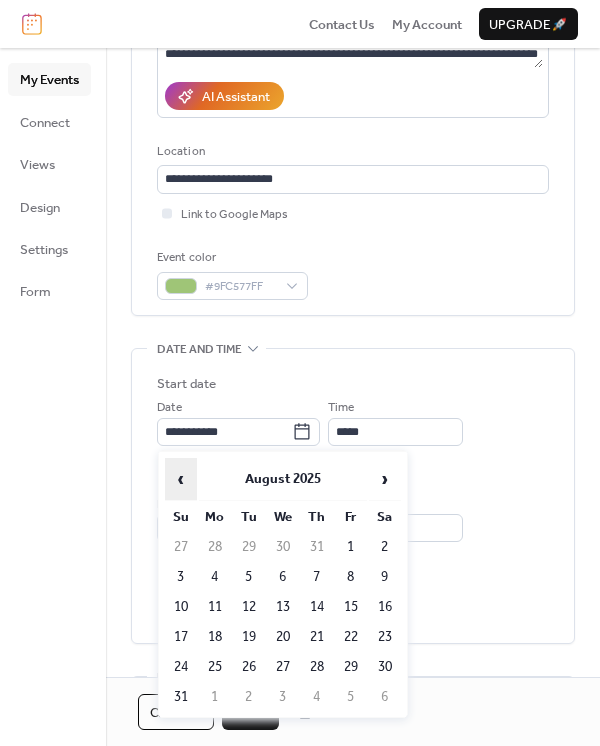 click on "‹" at bounding box center [181, 479] 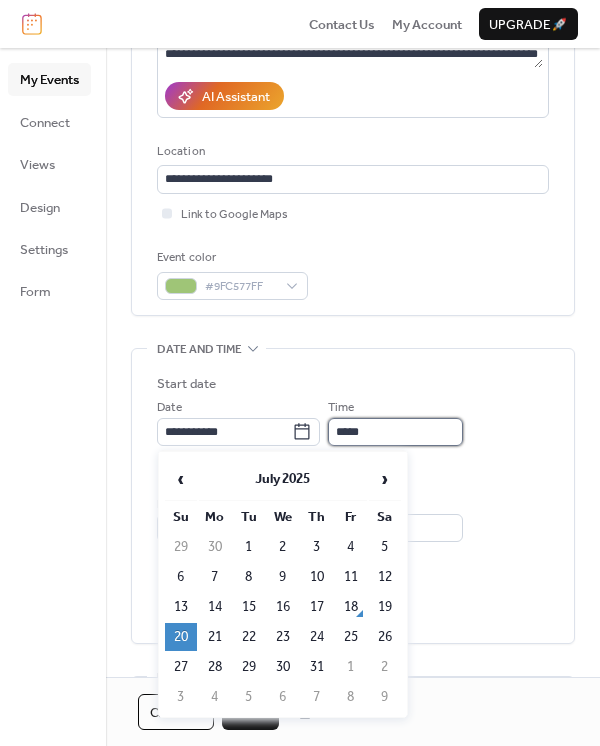 click on "*****" at bounding box center (395, 432) 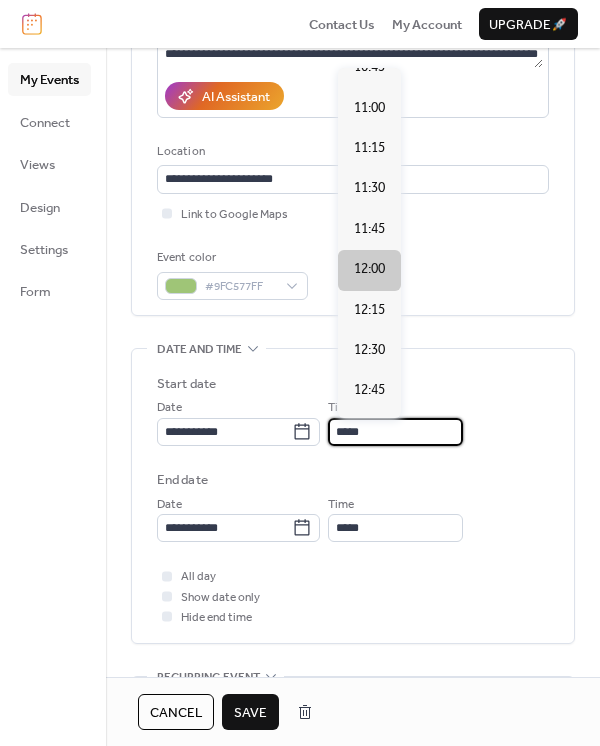 scroll, scrollTop: 1736, scrollLeft: 0, axis: vertical 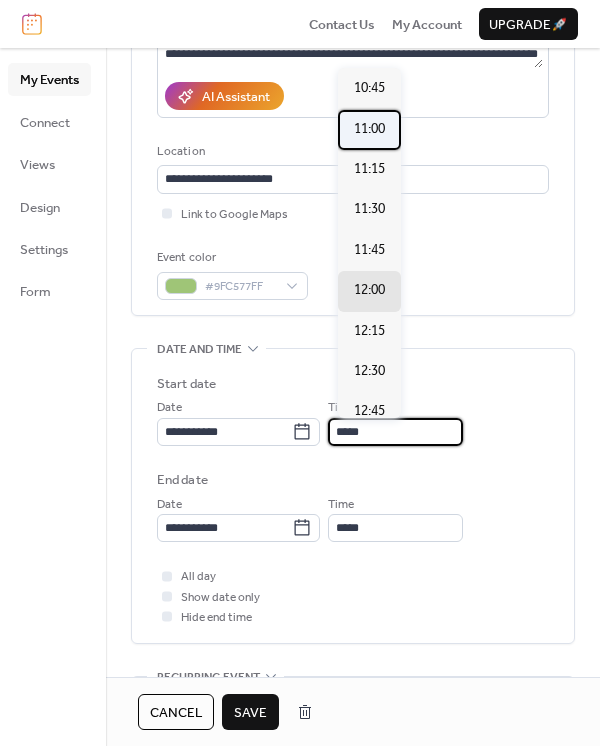 click on "11:00" at bounding box center (369, 129) 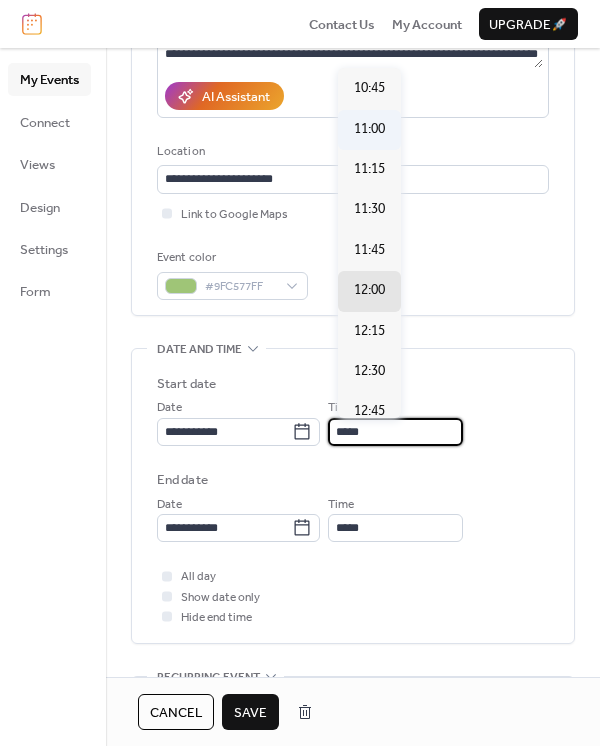 type on "*****" 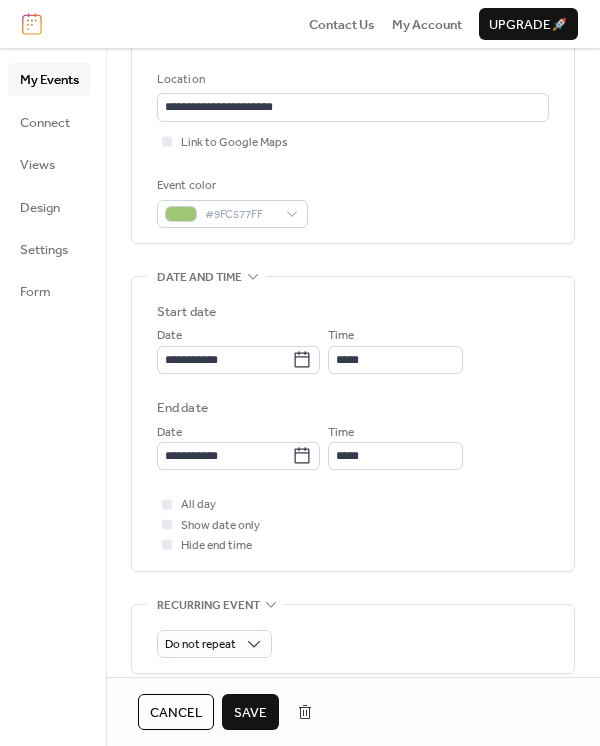 scroll, scrollTop: 444, scrollLeft: 0, axis: vertical 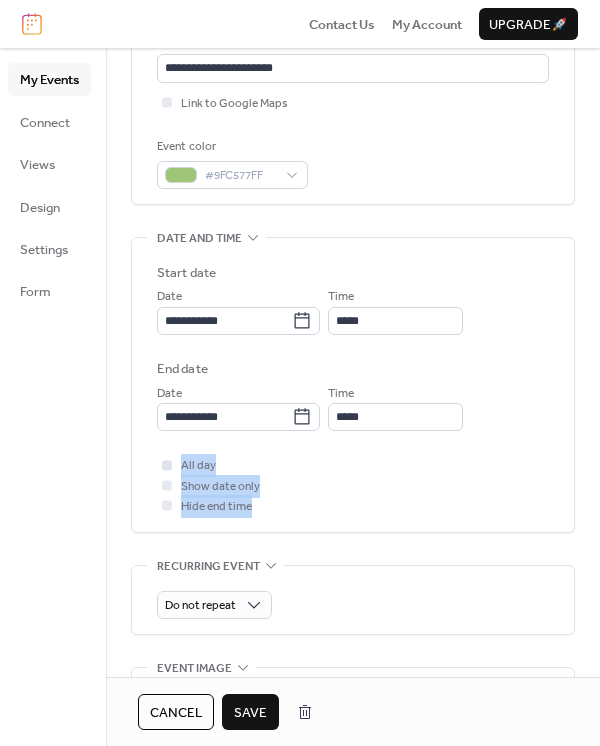 drag, startPoint x: 271, startPoint y: 502, endPoint x: 174, endPoint y: 470, distance: 102.14206 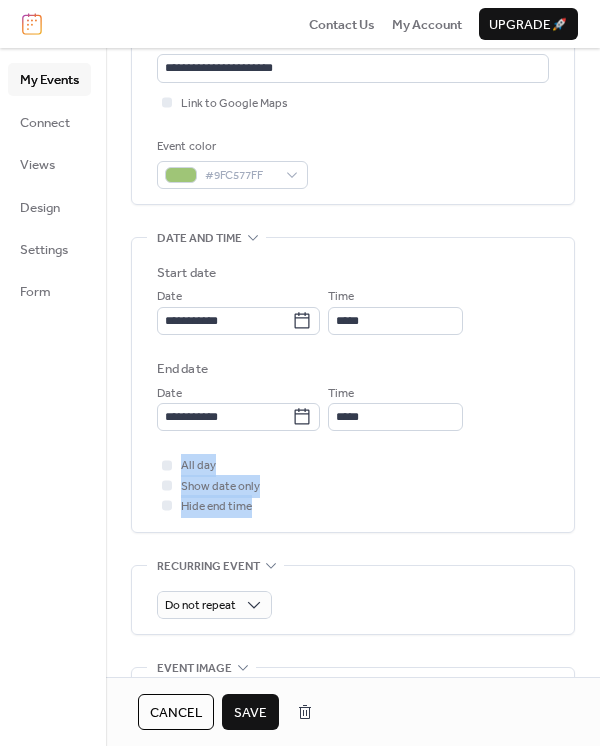 click at bounding box center [161, 427] 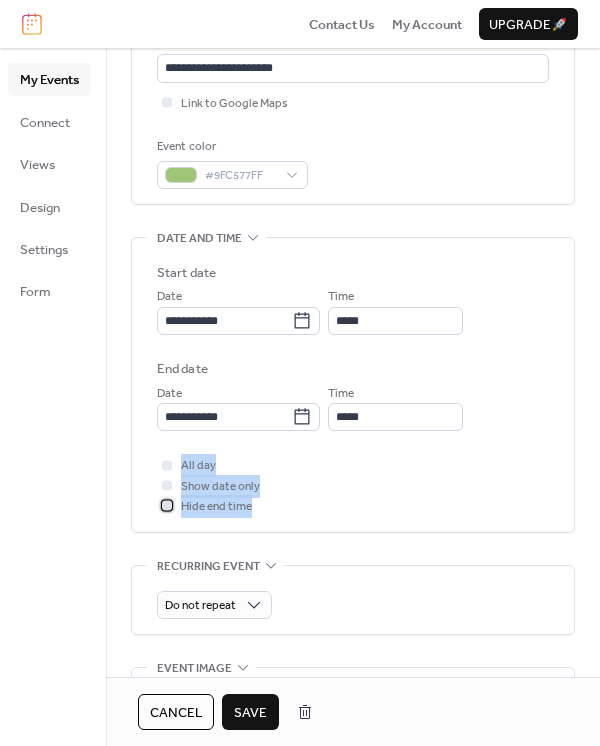 click at bounding box center [167, 506] 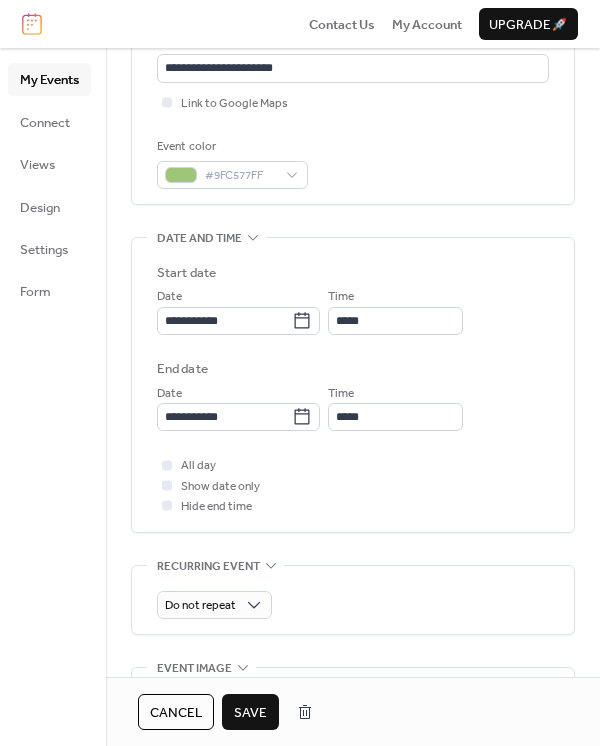 click on "All day Show date only Hide end time" at bounding box center [353, 485] 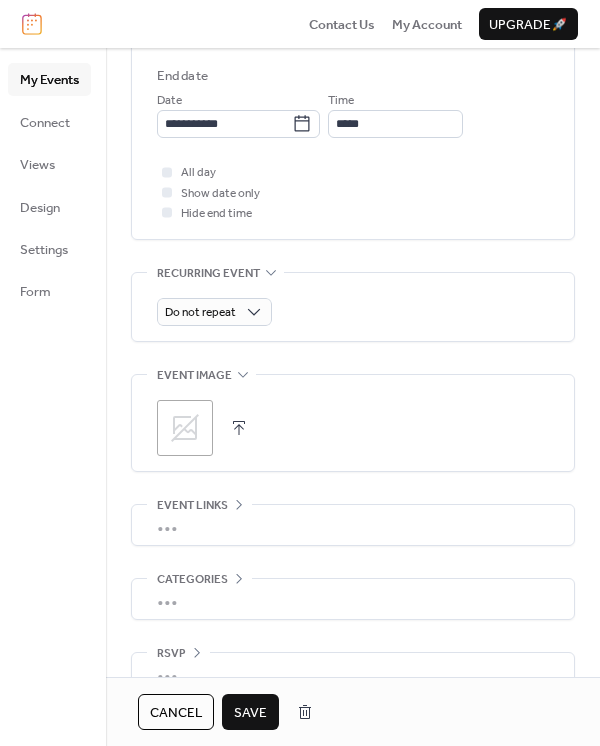 scroll, scrollTop: 775, scrollLeft: 0, axis: vertical 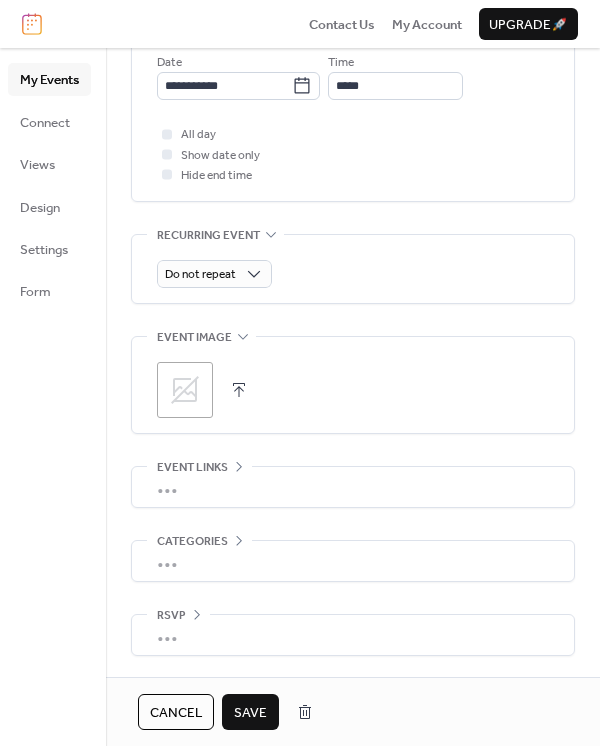 click on "•••" at bounding box center [353, 561] 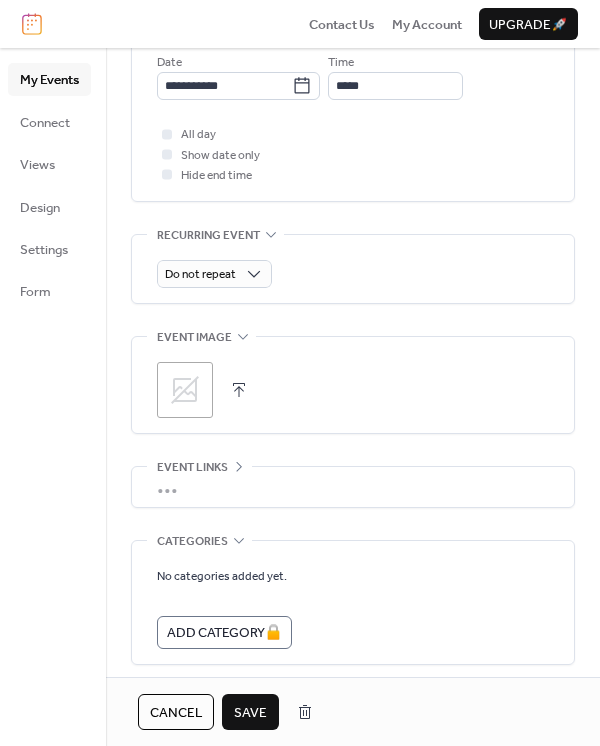 scroll, scrollTop: 775, scrollLeft: 0, axis: vertical 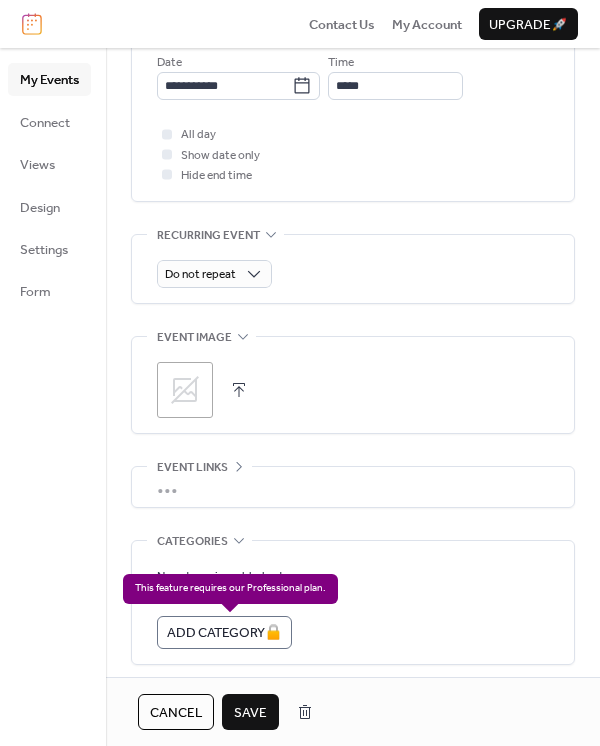 click on "Add Category  🔒" at bounding box center (224, 632) 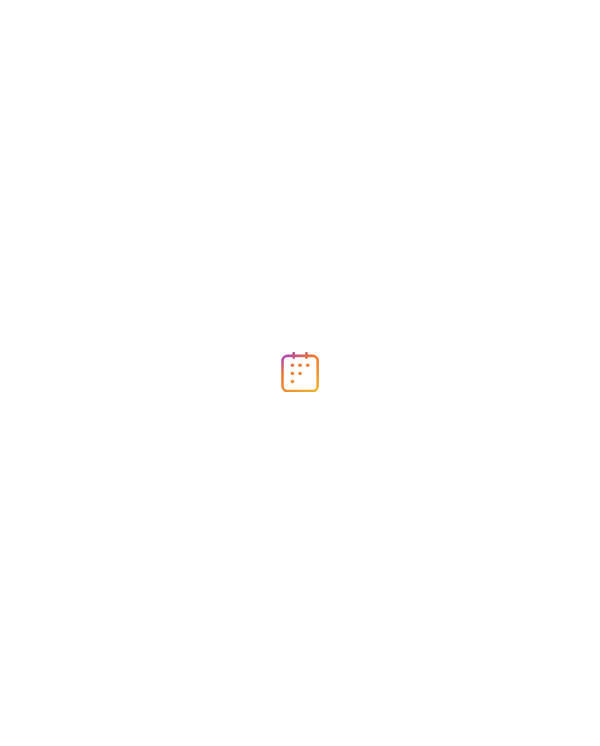 scroll, scrollTop: 0, scrollLeft: 0, axis: both 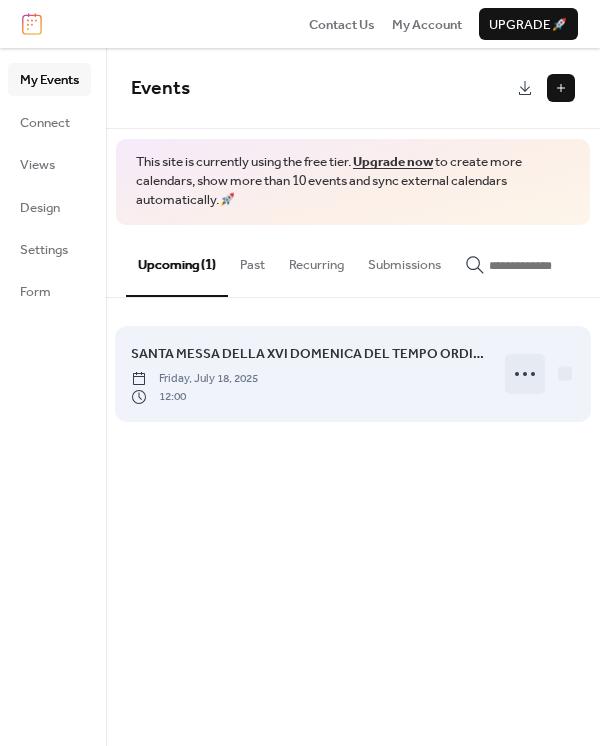 click 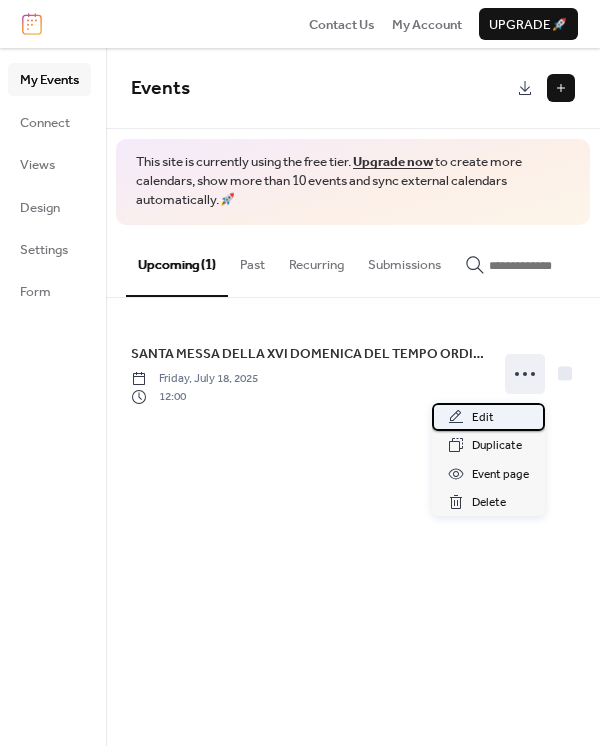 click on "Edit" at bounding box center (488, 417) 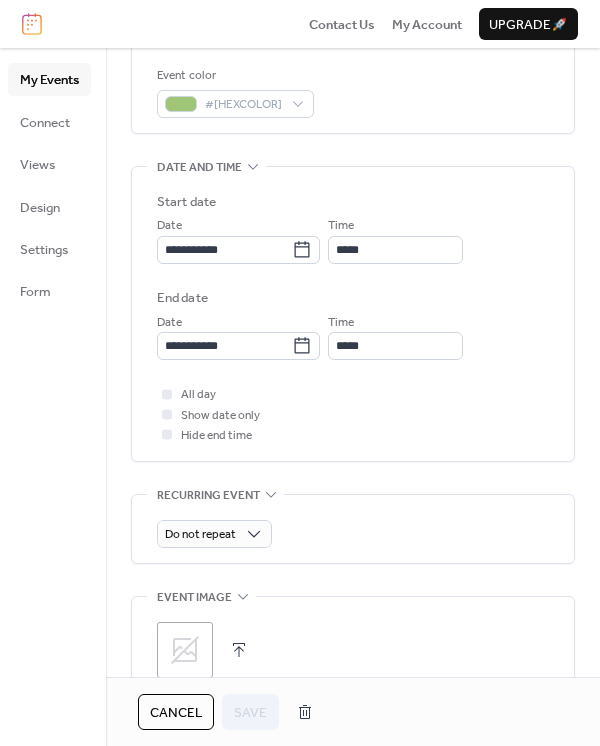 scroll, scrollTop: 555, scrollLeft: 0, axis: vertical 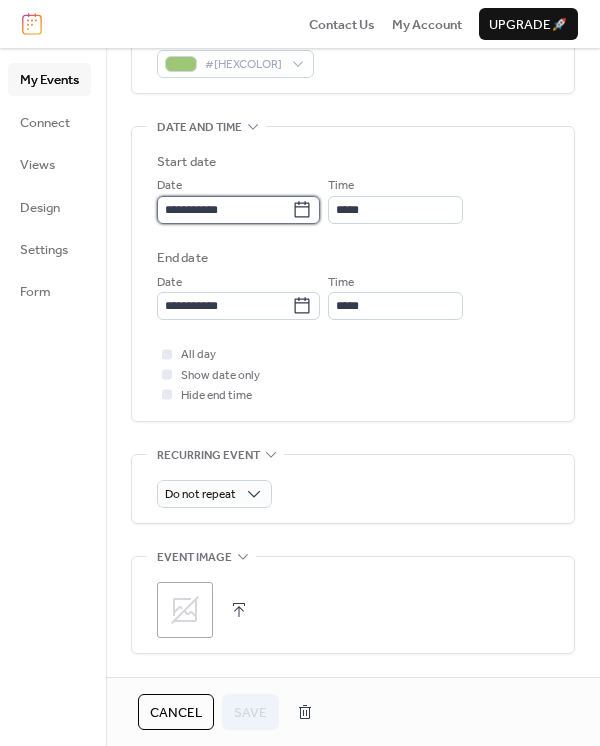 click on "**********" at bounding box center [224, 210] 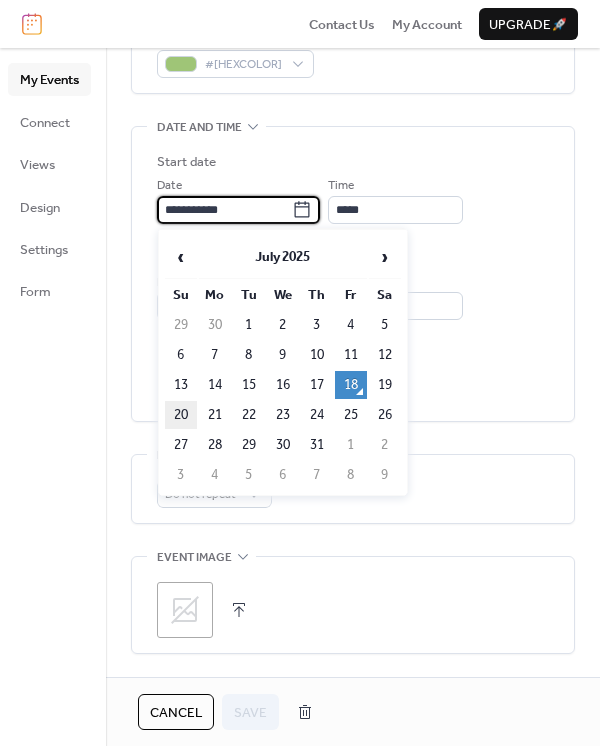 click on "20" at bounding box center (181, 415) 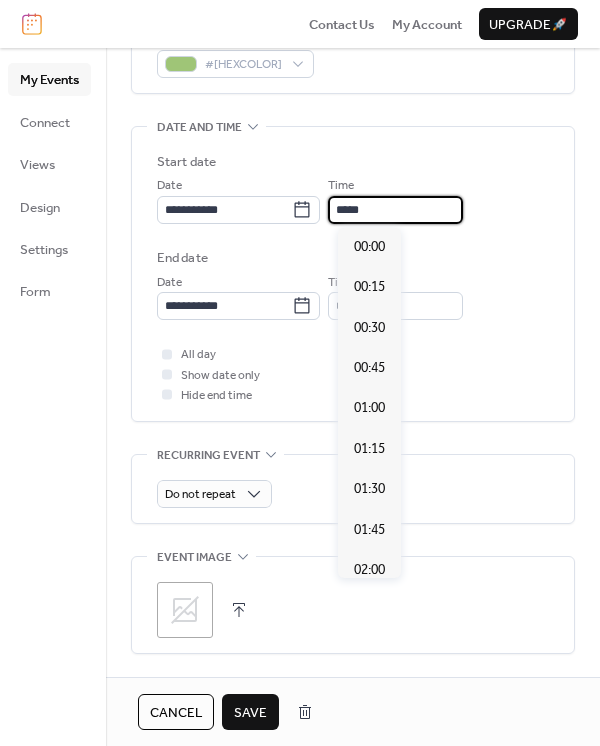click on "*****" at bounding box center (395, 210) 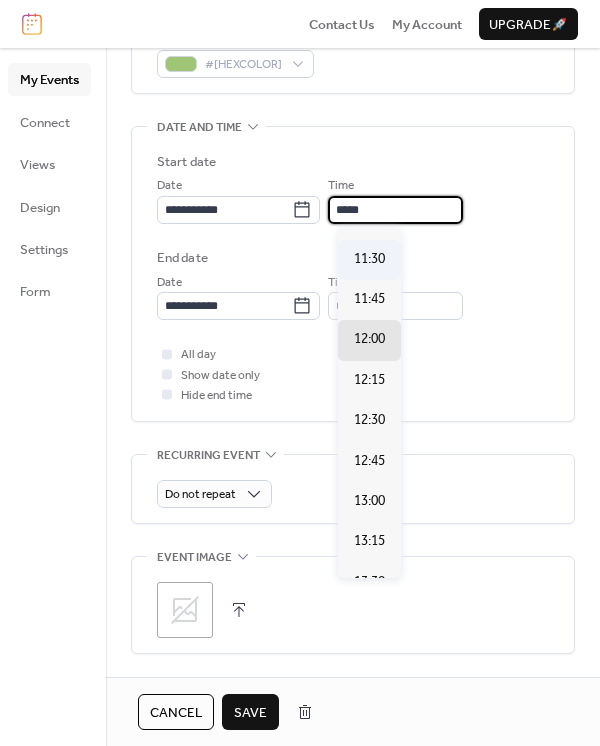 scroll, scrollTop: 1736, scrollLeft: 0, axis: vertical 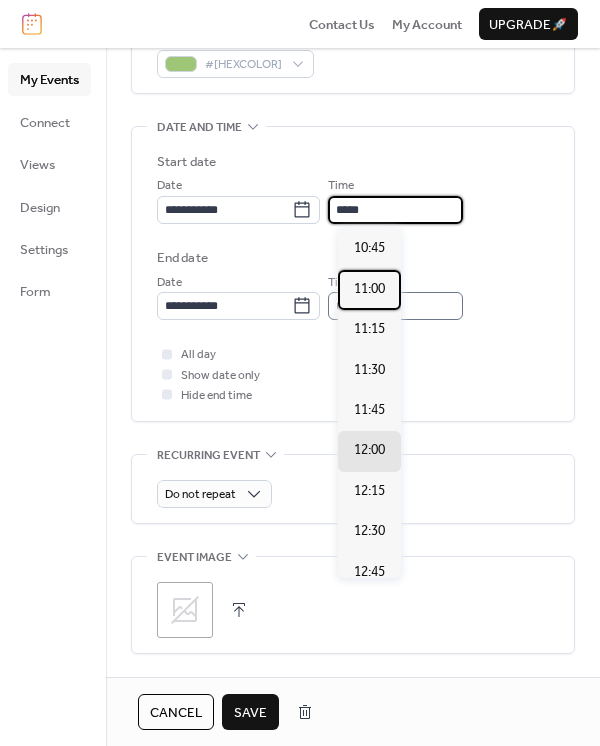 click on "11:00" at bounding box center [369, 289] 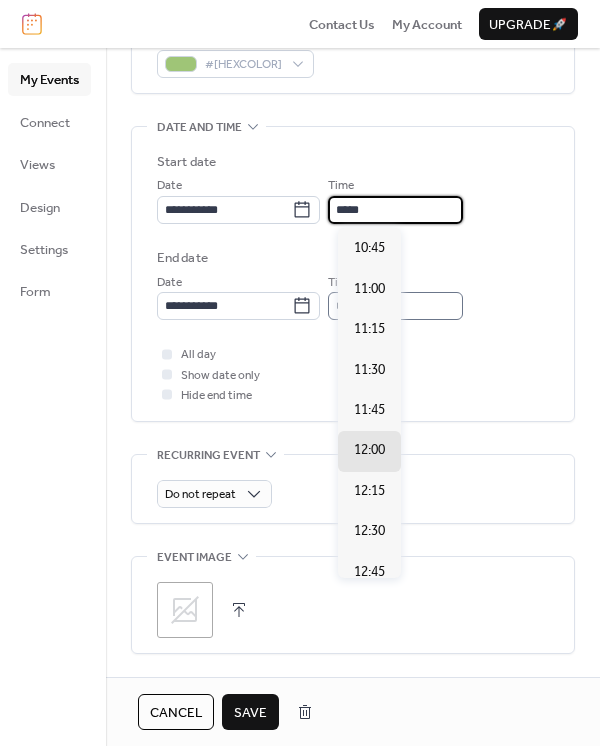 type on "*****" 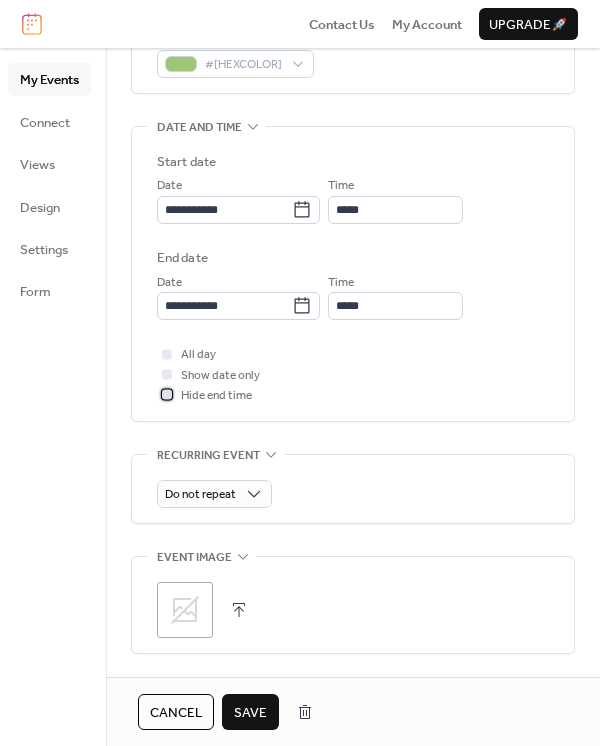 click at bounding box center [167, 395] 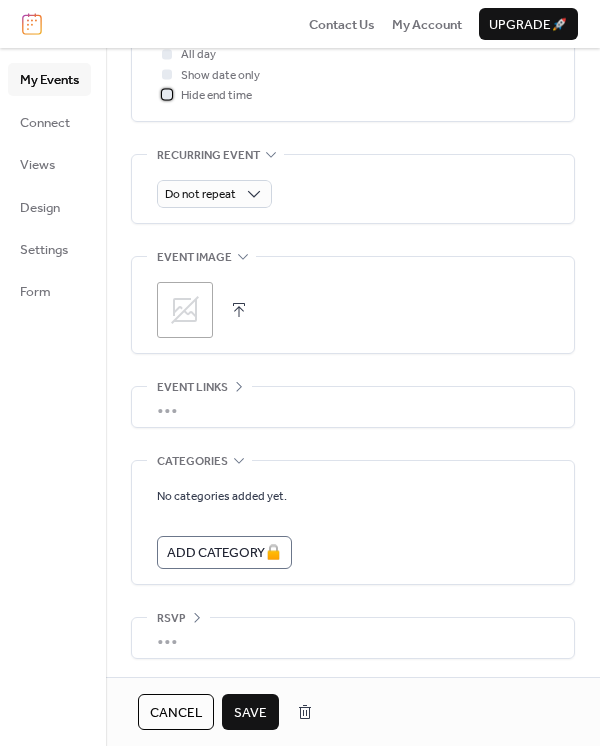 scroll, scrollTop: 857, scrollLeft: 0, axis: vertical 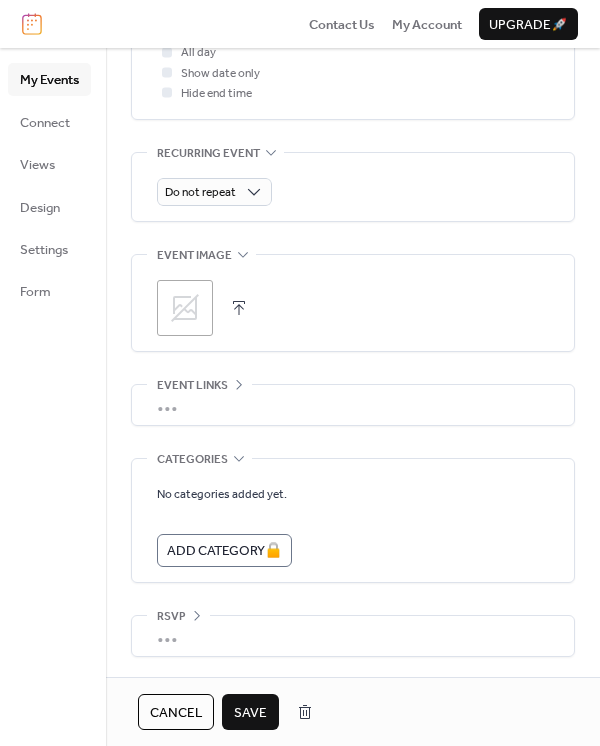 click on "Save" at bounding box center [250, 713] 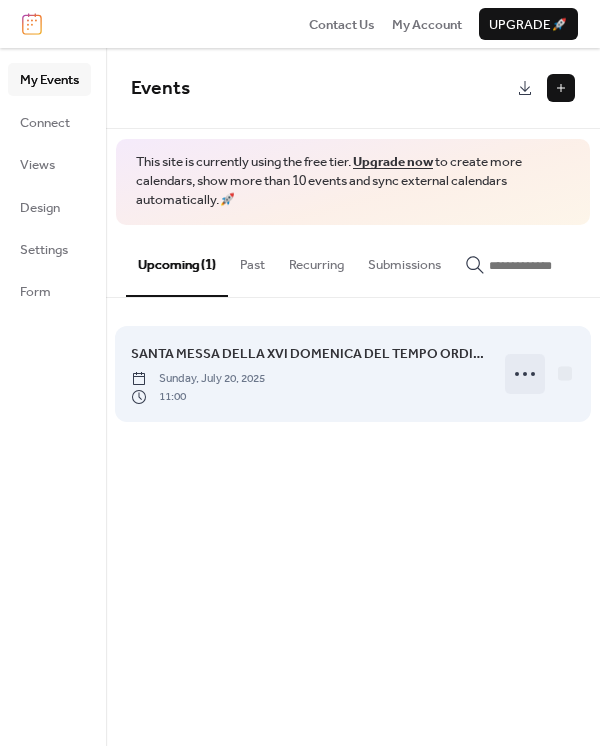 click 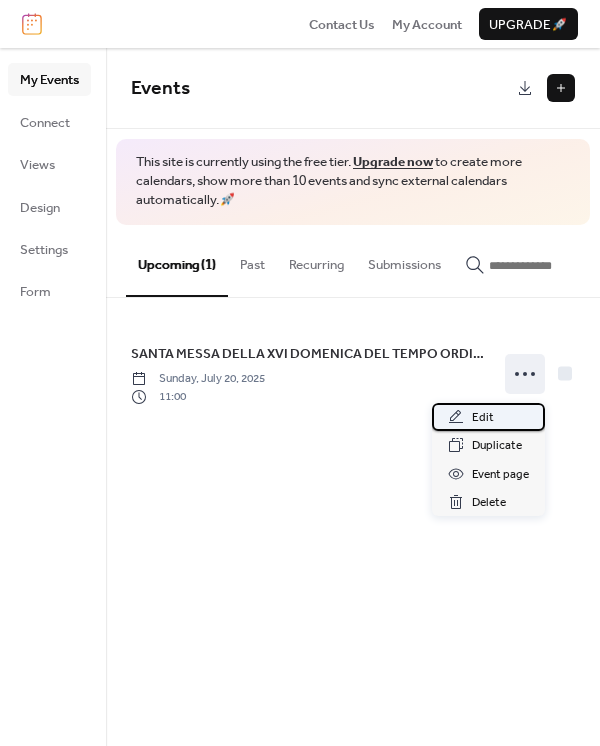 click on "Edit" at bounding box center (483, 418) 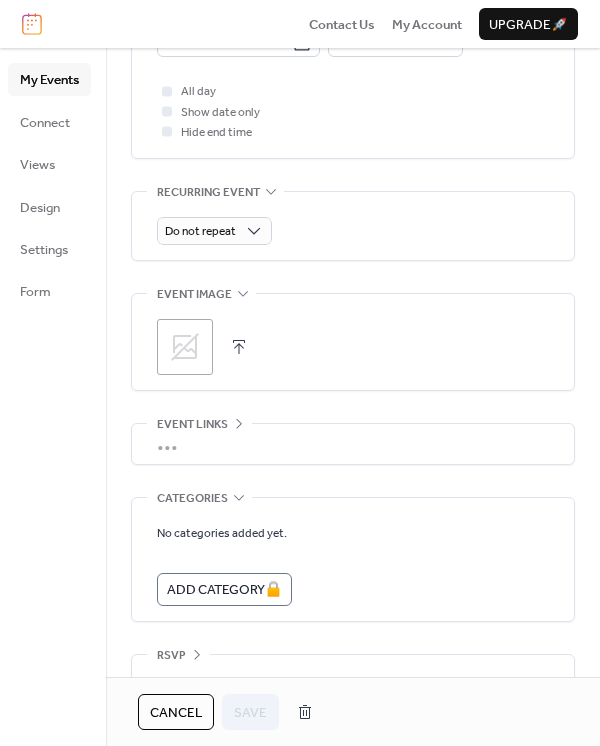 scroll, scrollTop: 857, scrollLeft: 0, axis: vertical 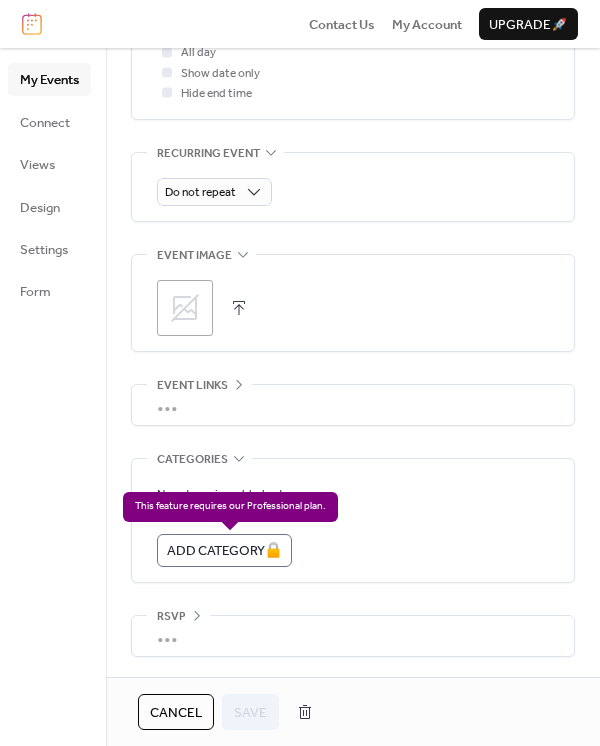 click on "Add Category  🔒" at bounding box center (224, 550) 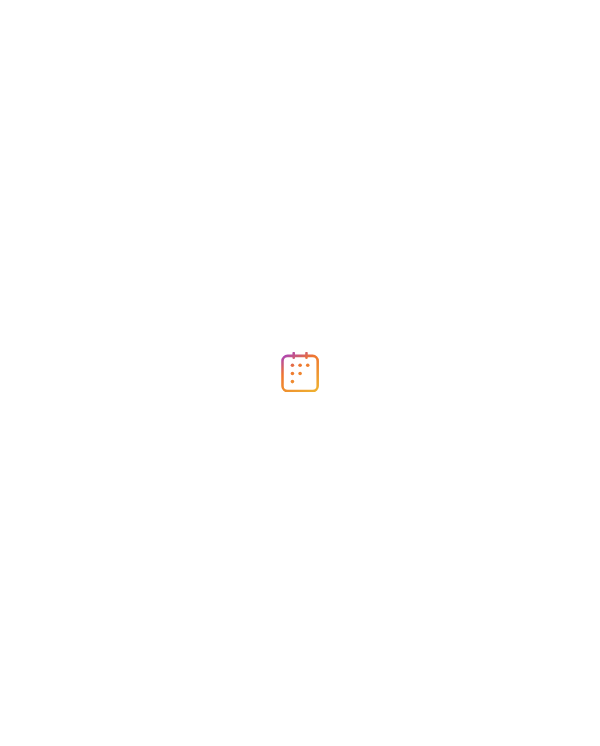 scroll, scrollTop: 0, scrollLeft: 0, axis: both 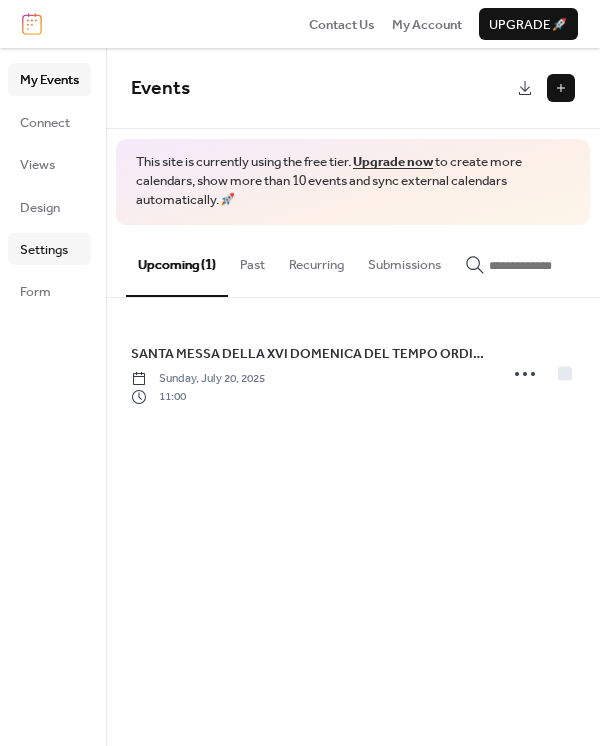 click on "Settings" at bounding box center [44, 250] 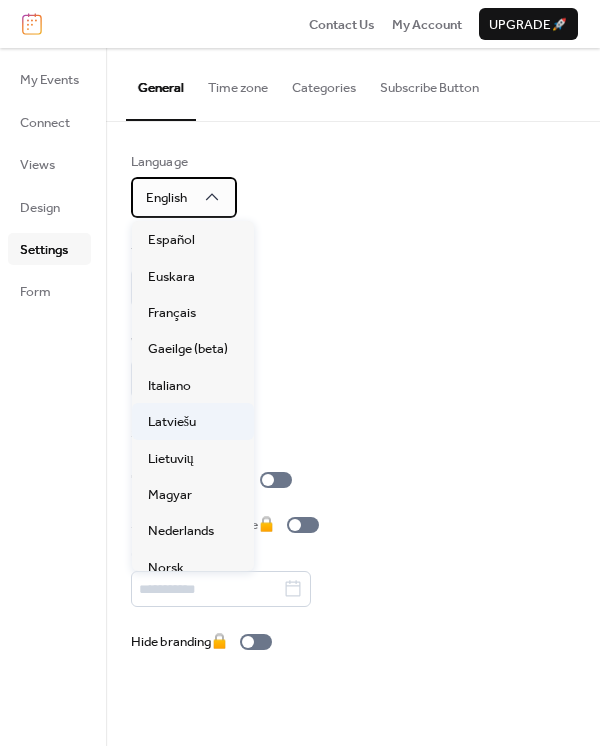 scroll, scrollTop: 217, scrollLeft: 0, axis: vertical 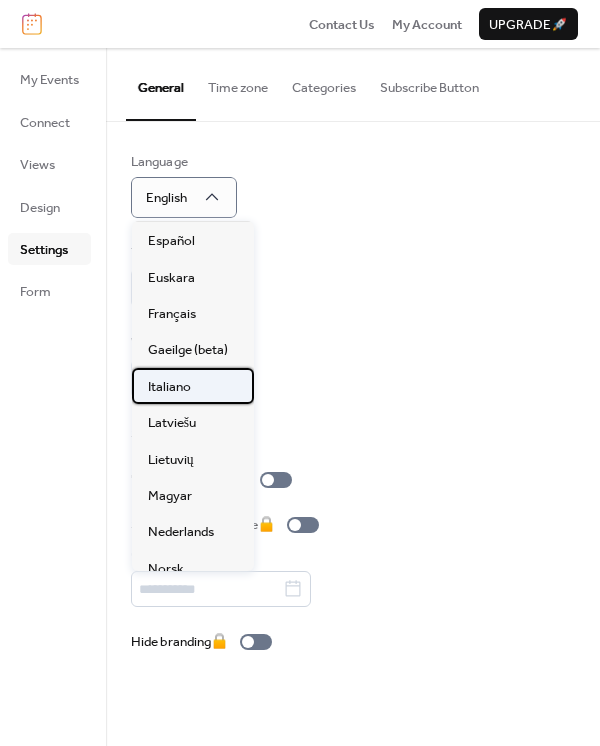 click on "Italiano" at bounding box center (193, 386) 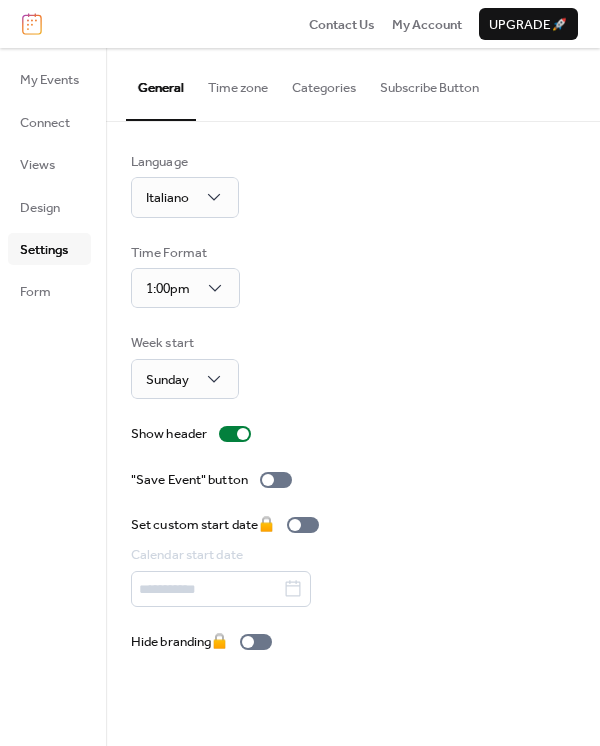 click on "Categories" at bounding box center [324, 83] 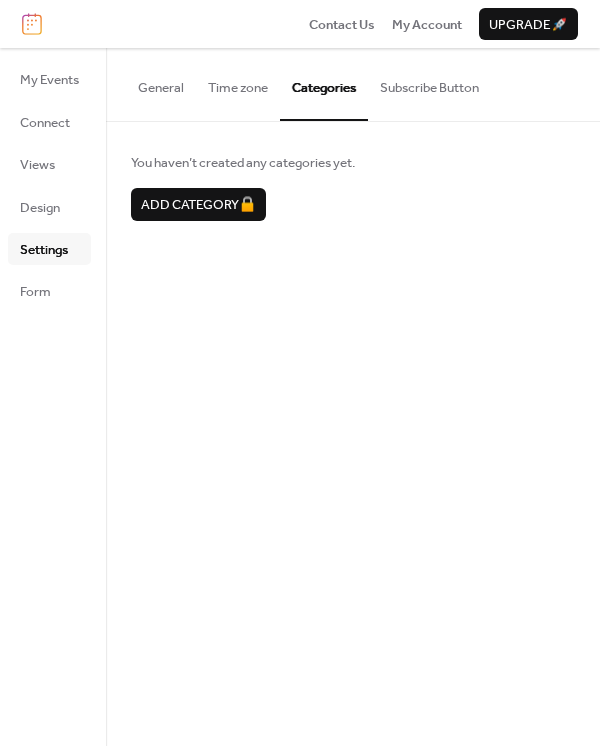 click on "General" at bounding box center (161, 83) 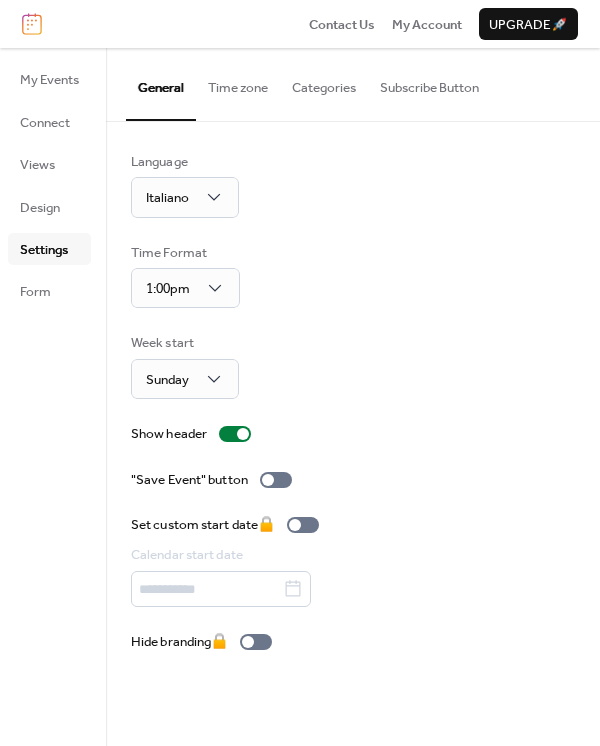 click on "Time zone" at bounding box center (238, 83) 